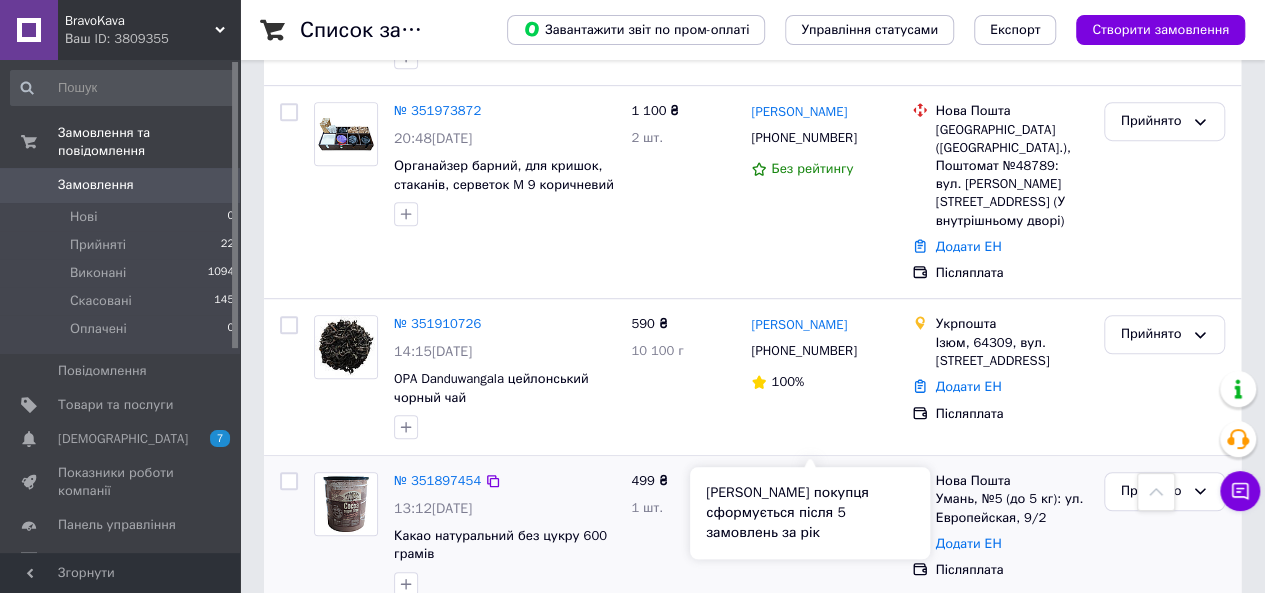scroll, scrollTop: 500, scrollLeft: 0, axis: vertical 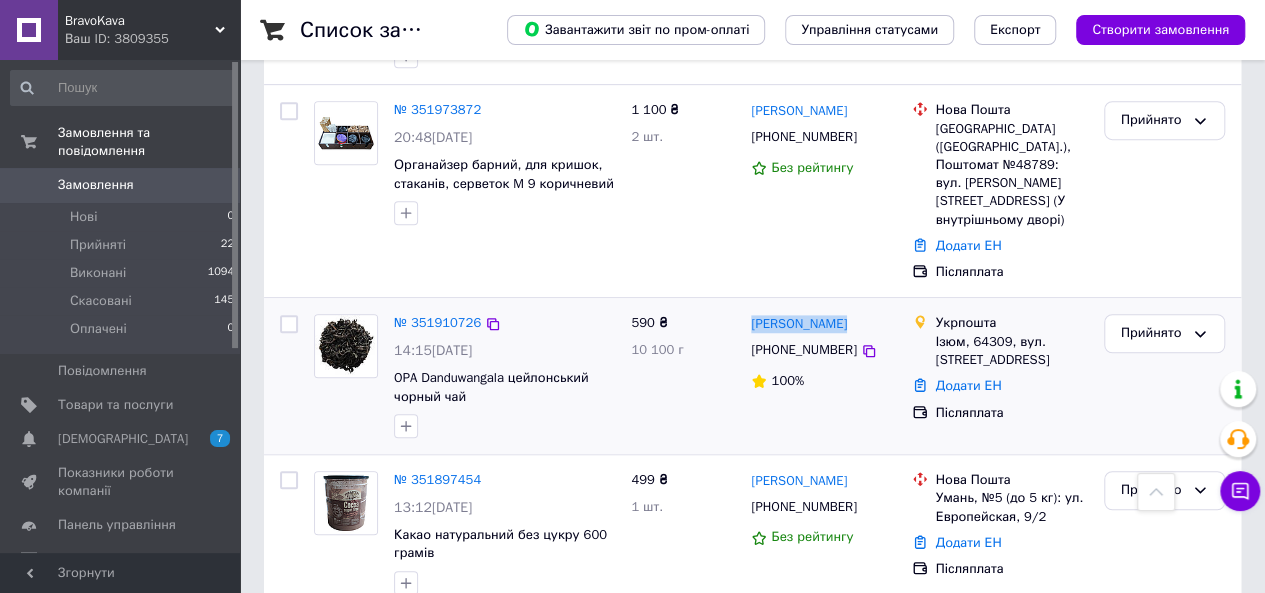 drag, startPoint x: 846, startPoint y: 234, endPoint x: 732, endPoint y: 241, distance: 114.21471 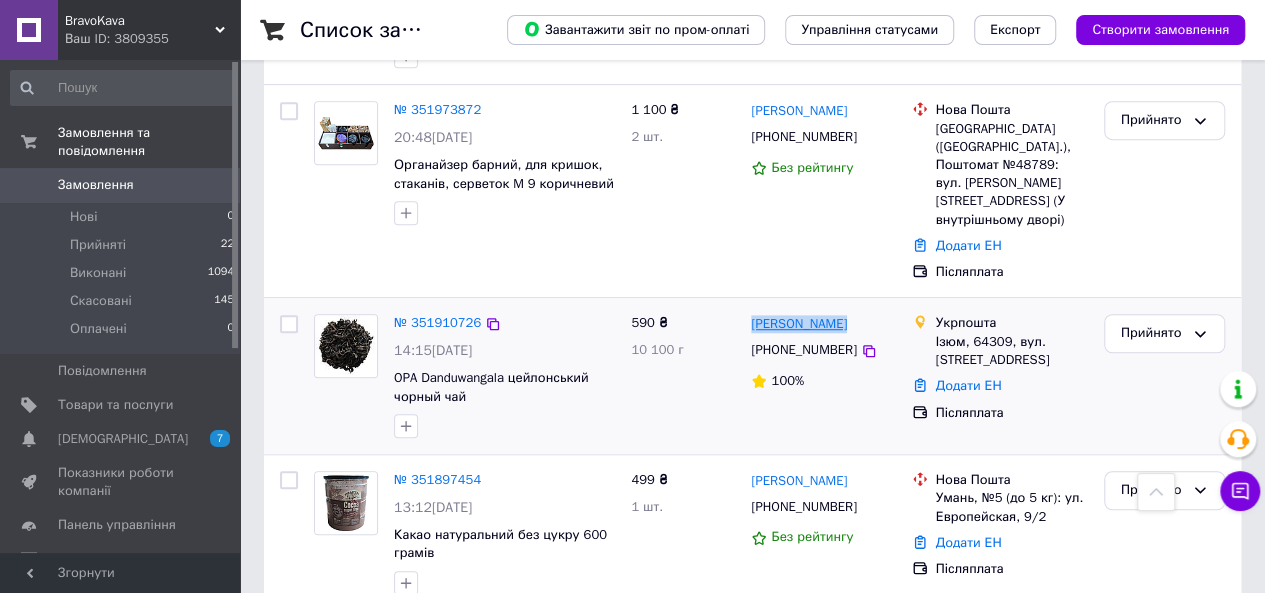 copy on "10 100 г [PERSON_NAME]" 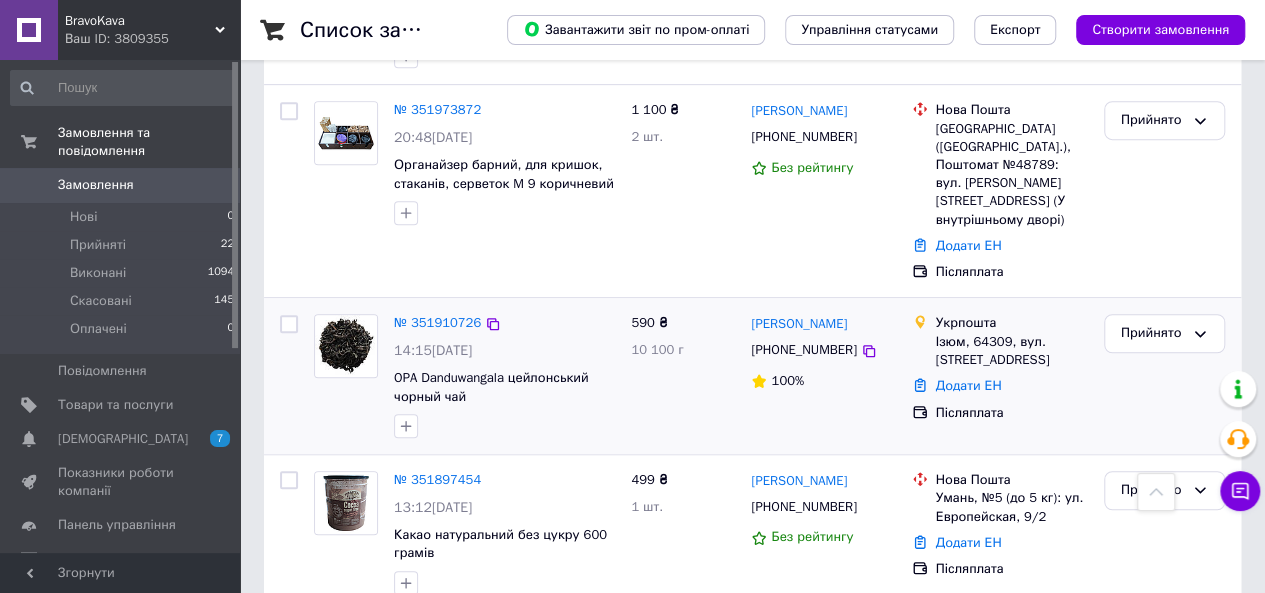 click on "[PERSON_NAME]" at bounding box center [823, 323] 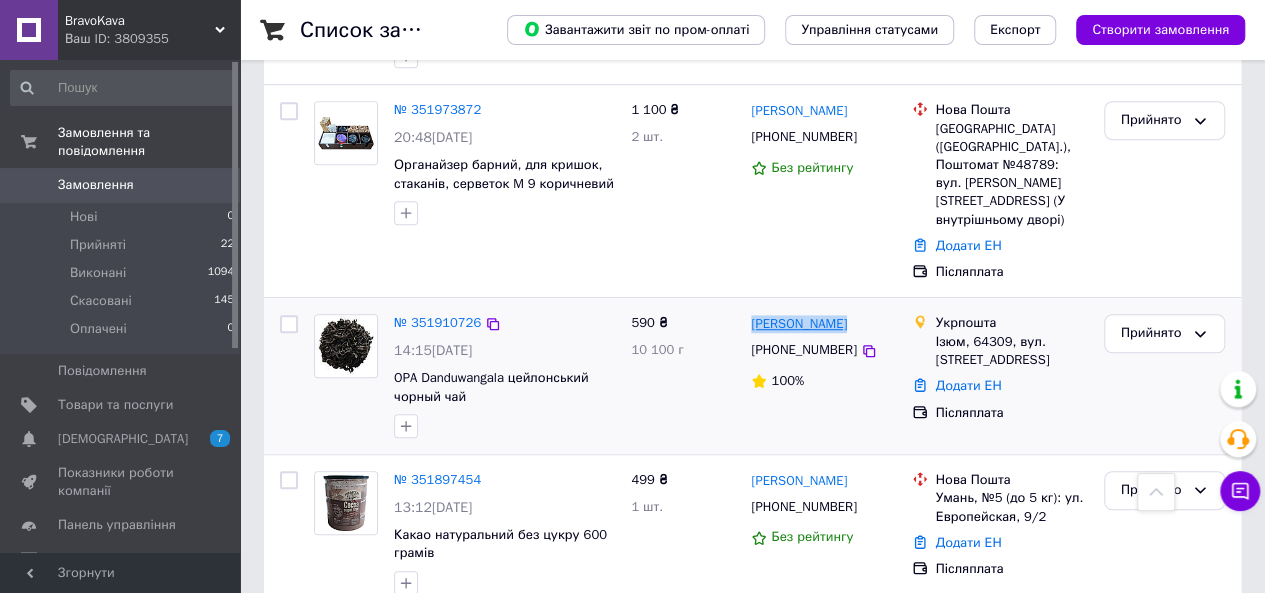 drag, startPoint x: 844, startPoint y: 236, endPoint x: 751, endPoint y: 235, distance: 93.00538 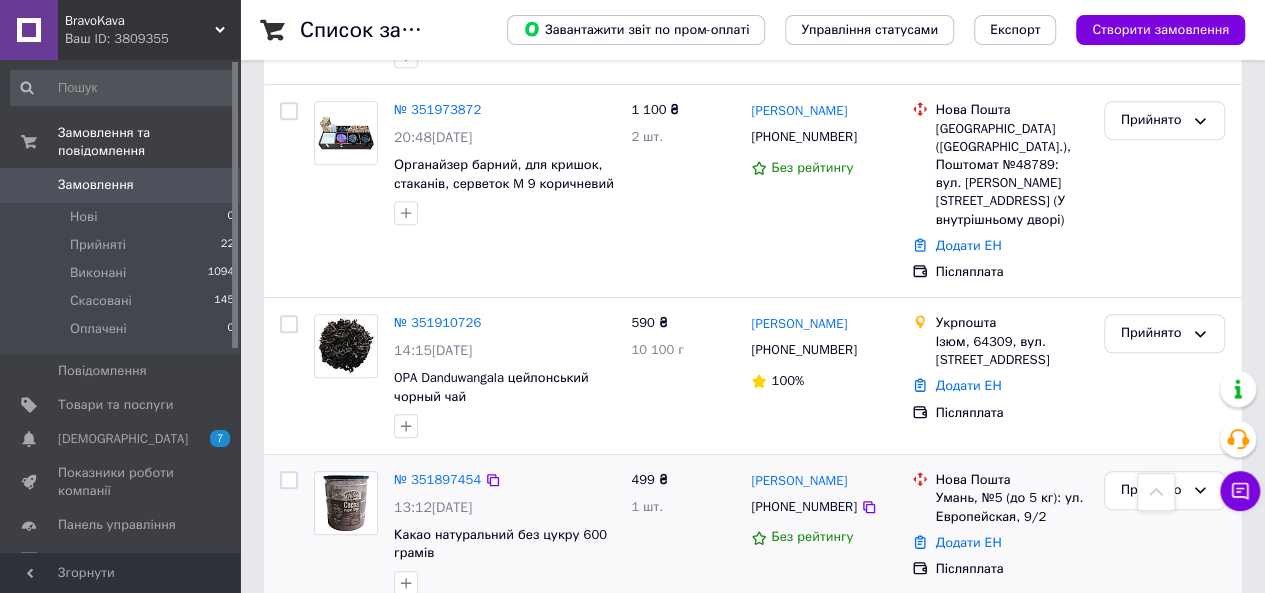 drag, startPoint x: 854, startPoint y: 262, endPoint x: 803, endPoint y: 363, distance: 113.14592 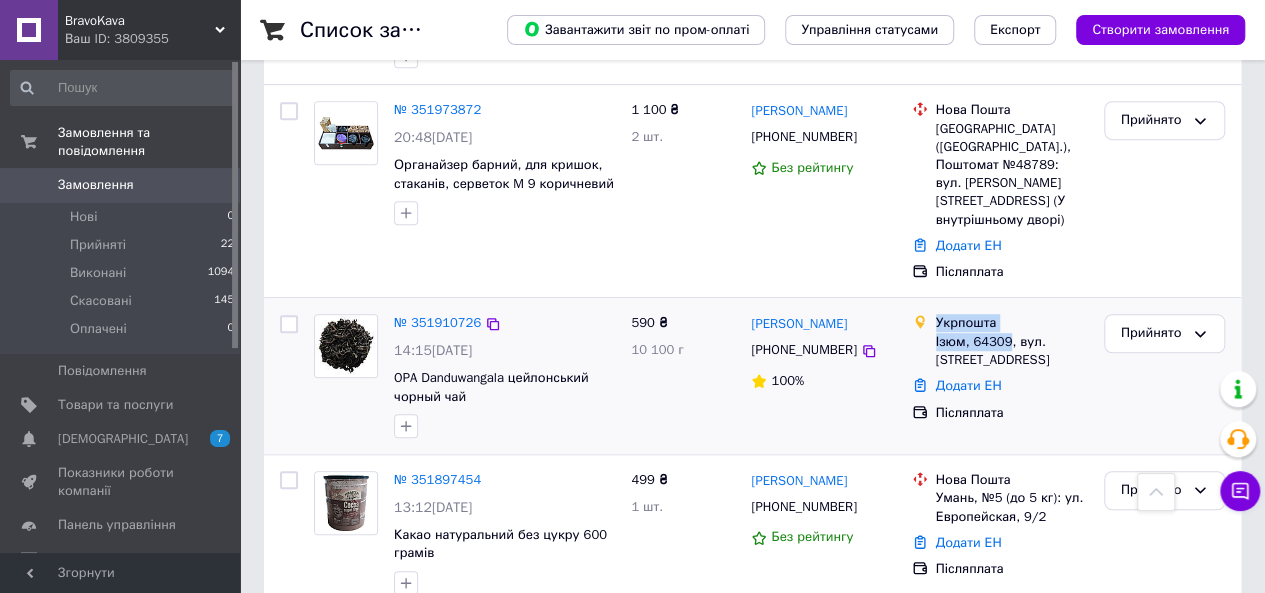 drag, startPoint x: 935, startPoint y: 239, endPoint x: 1002, endPoint y: 255, distance: 68.88396 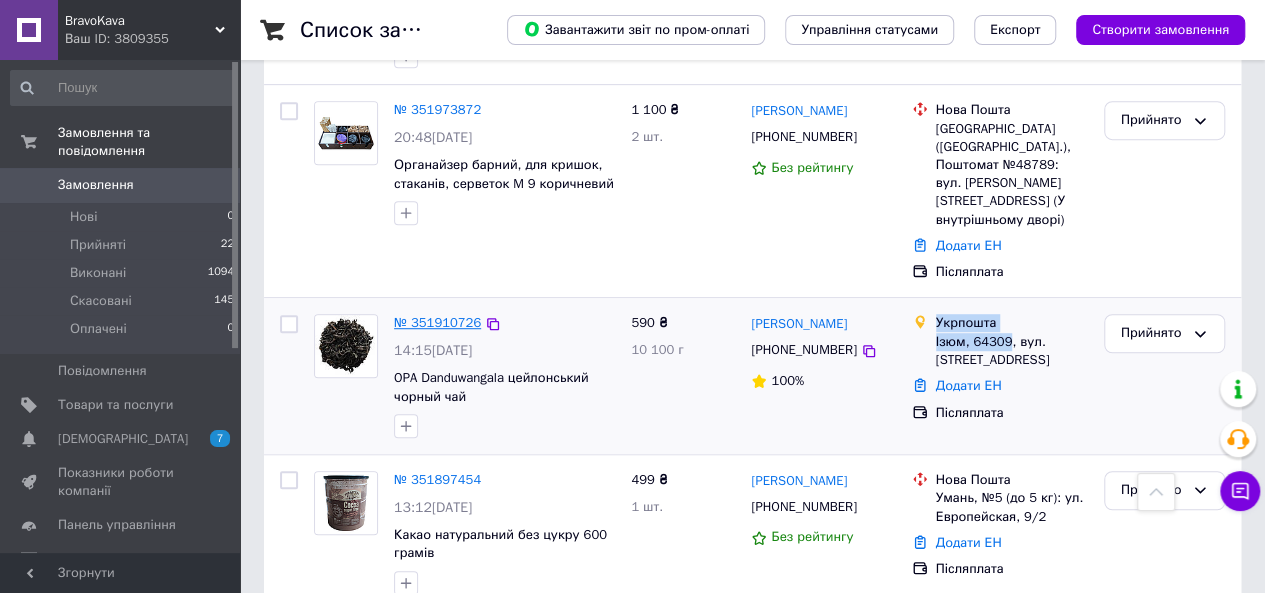 click on "№ 351910726" at bounding box center [437, 322] 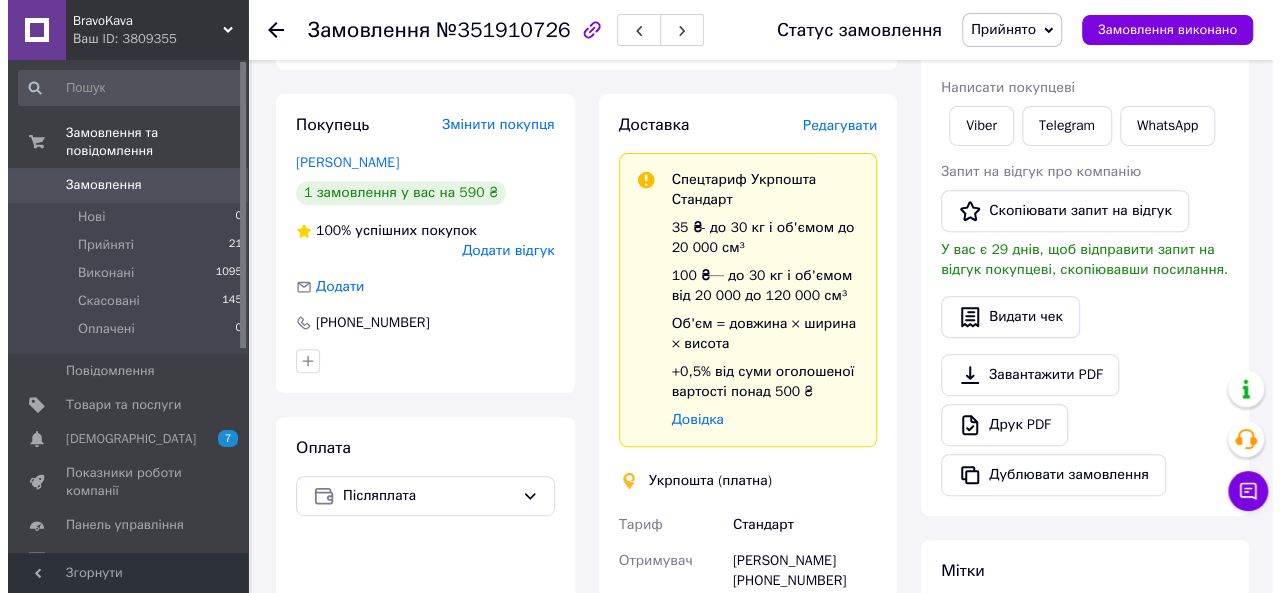 scroll, scrollTop: 200, scrollLeft: 0, axis: vertical 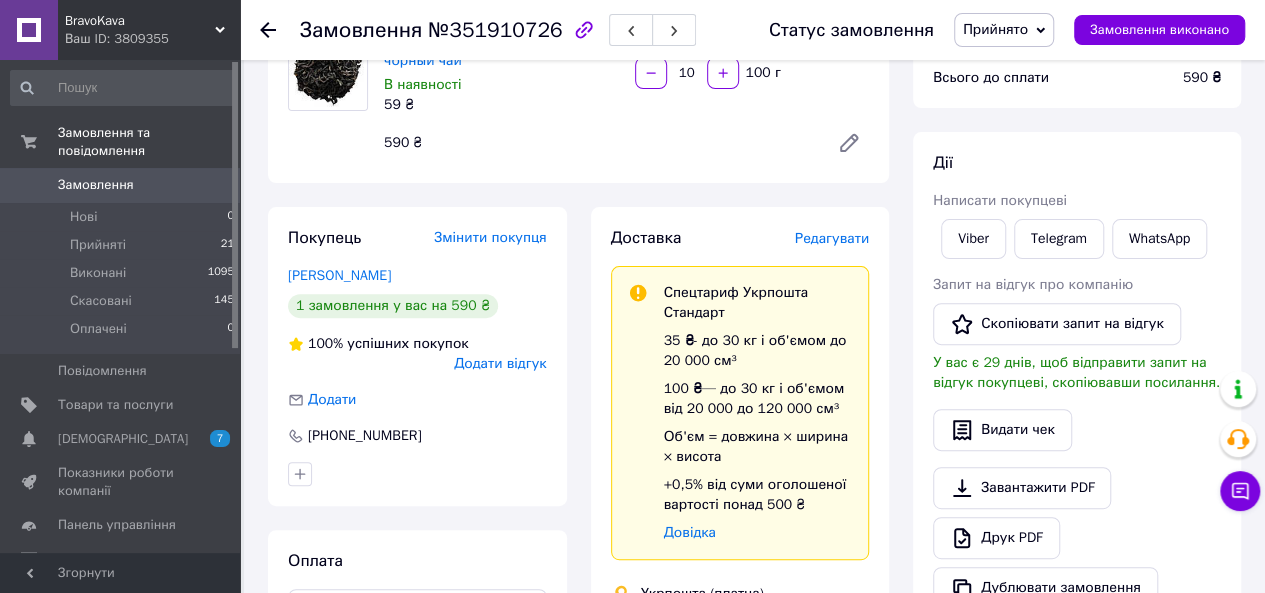 click on "Редагувати" at bounding box center [832, 238] 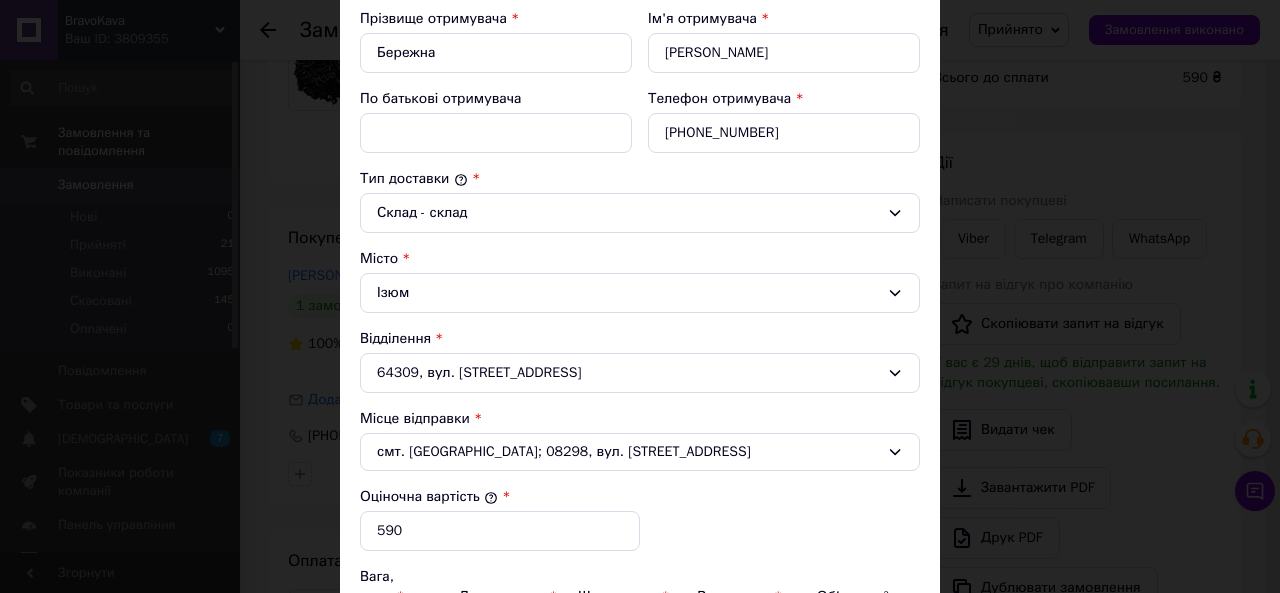 scroll, scrollTop: 500, scrollLeft: 0, axis: vertical 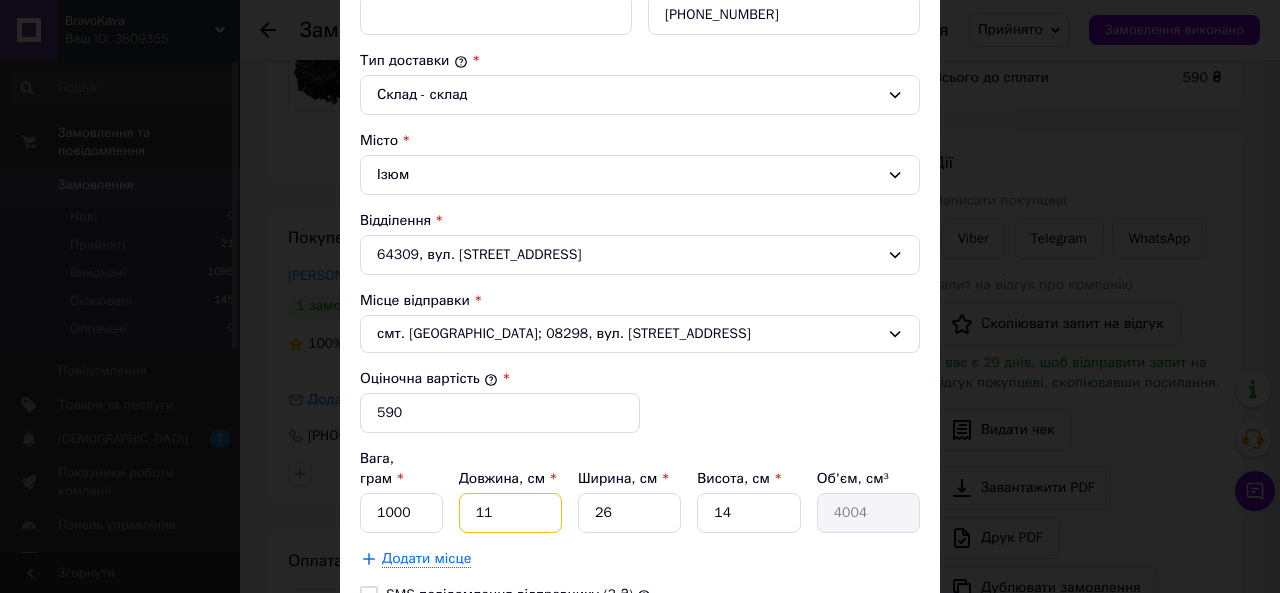click on "11" at bounding box center [510, 513] 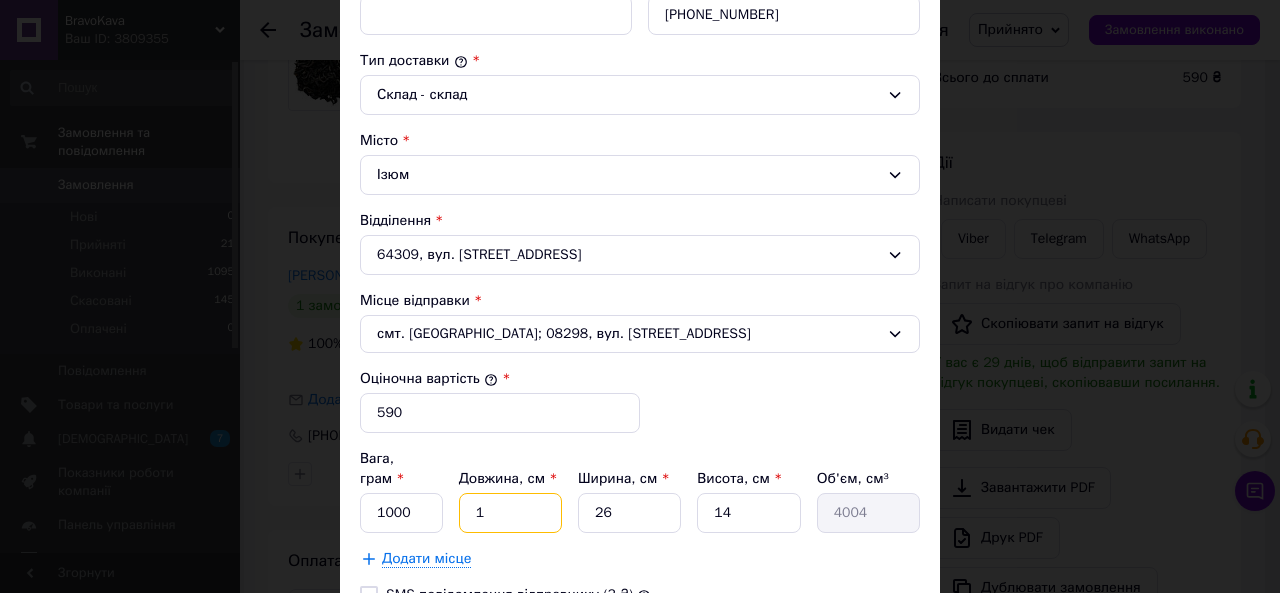 type on "364" 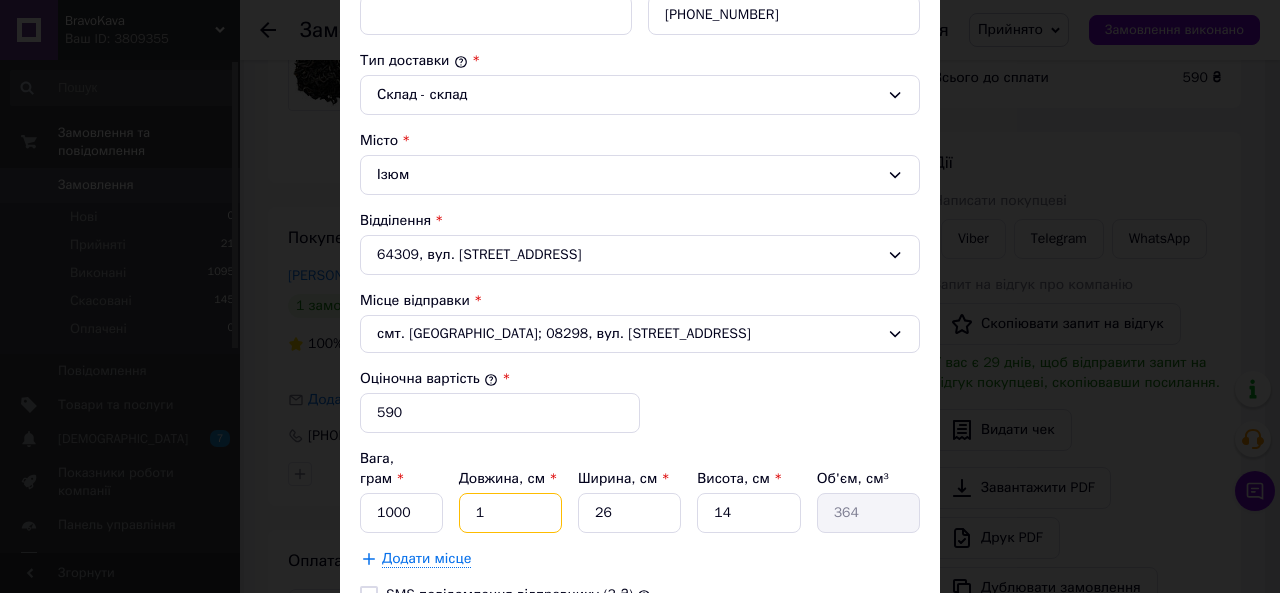 type 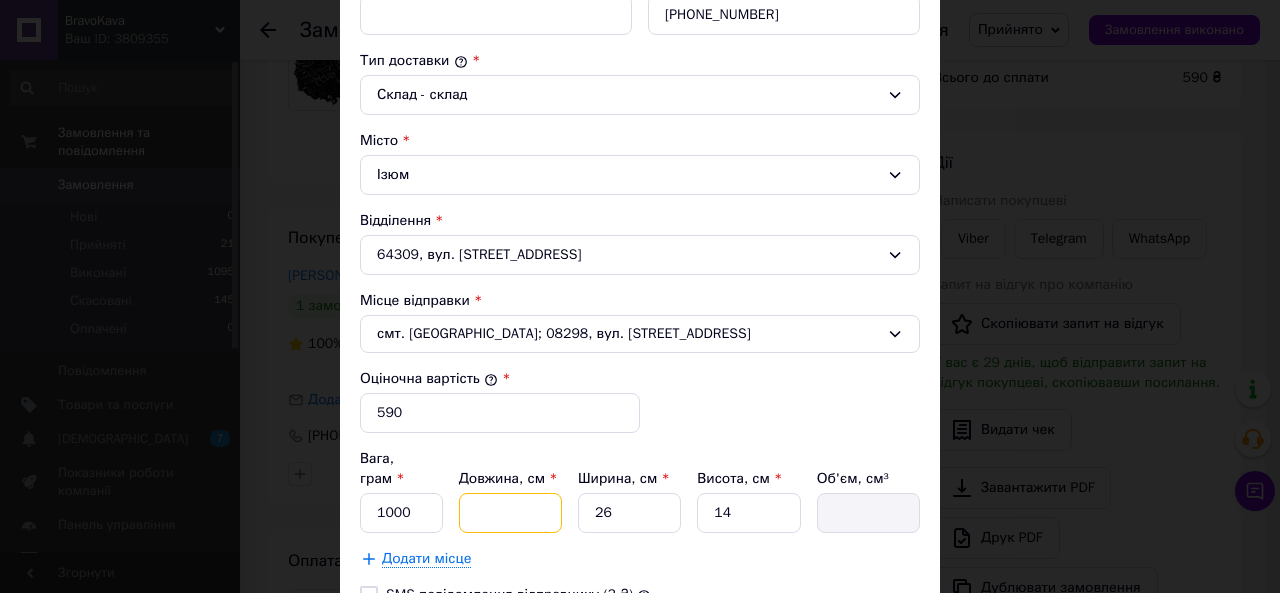 type on "2" 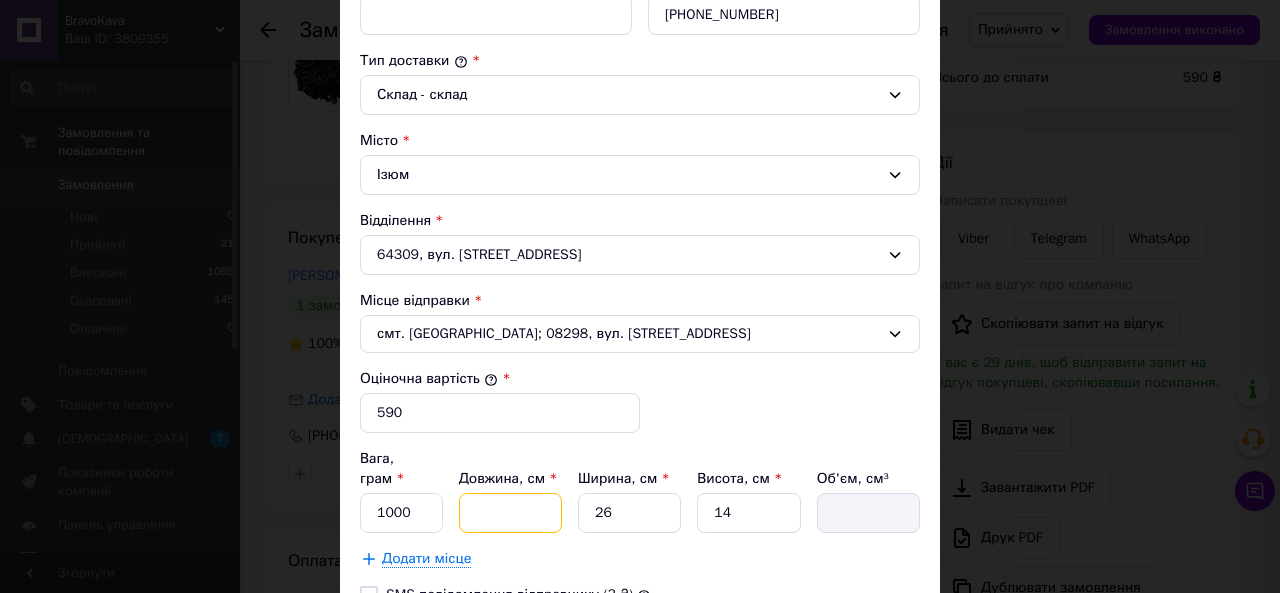 type on "728" 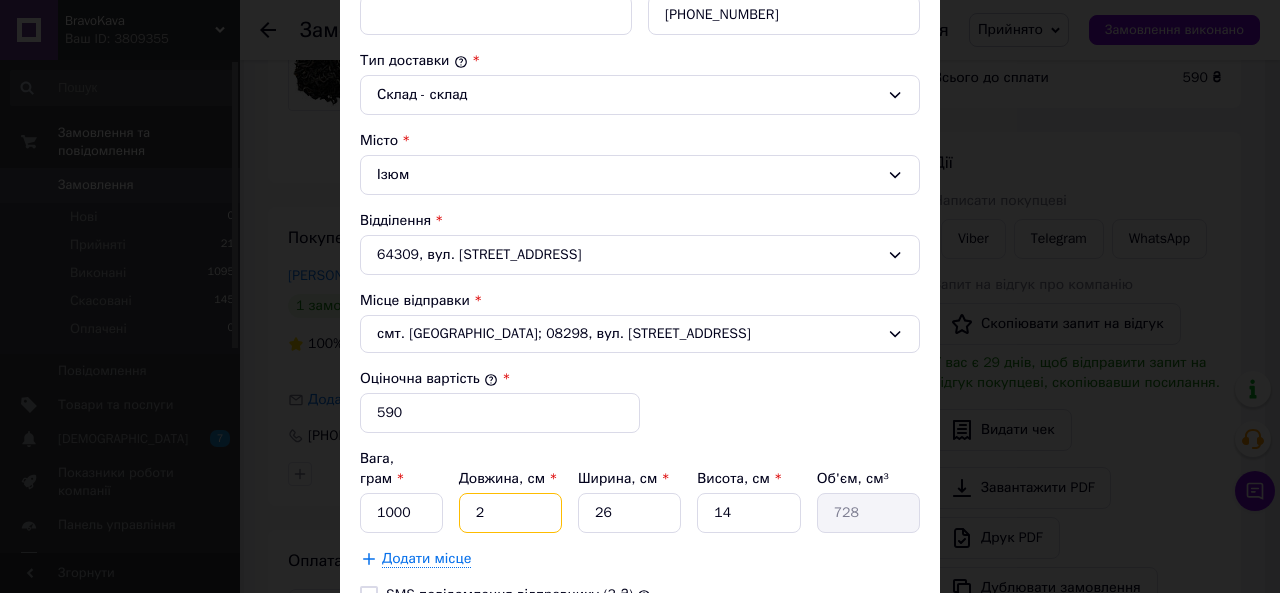 type on "24" 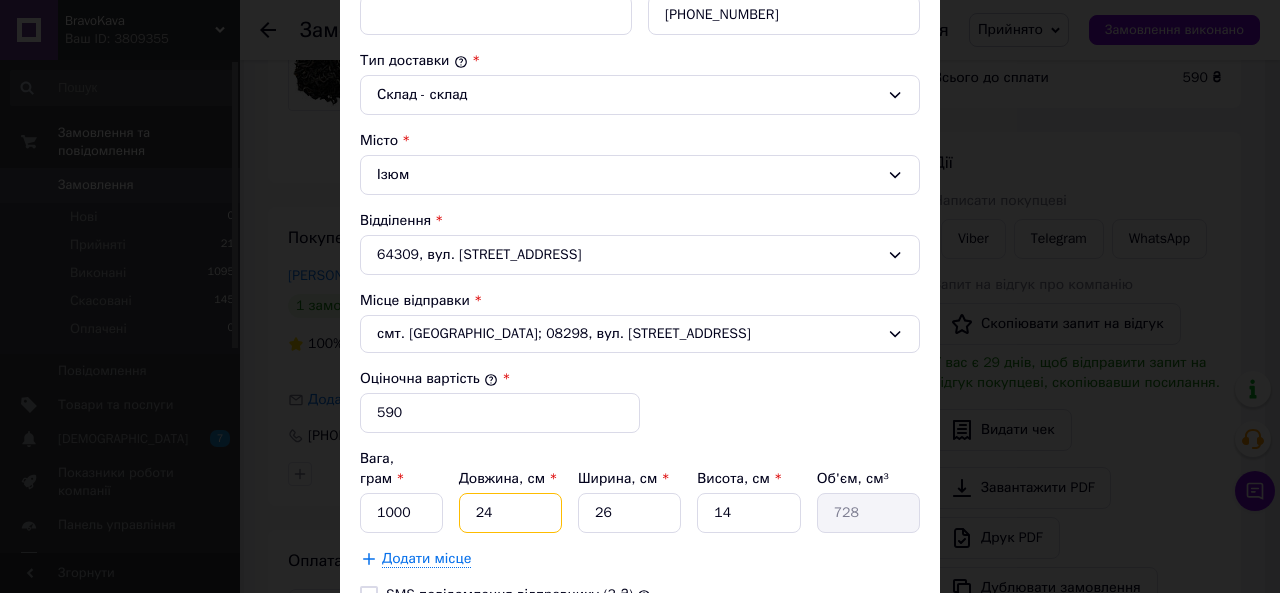 type on "8736" 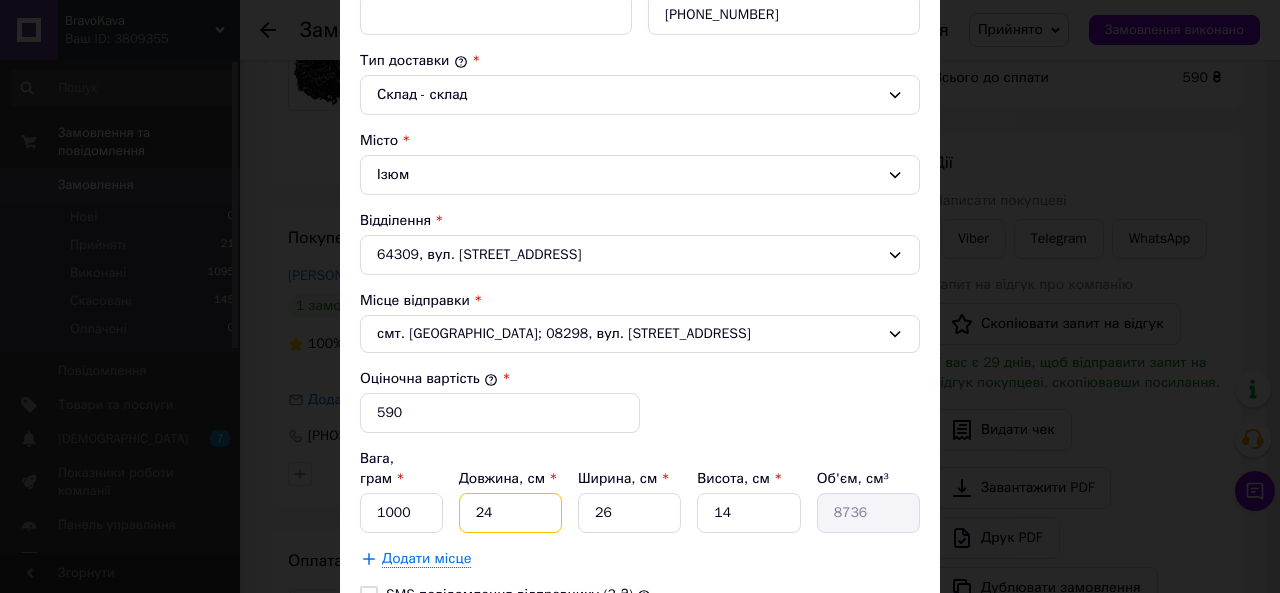 type on "24" 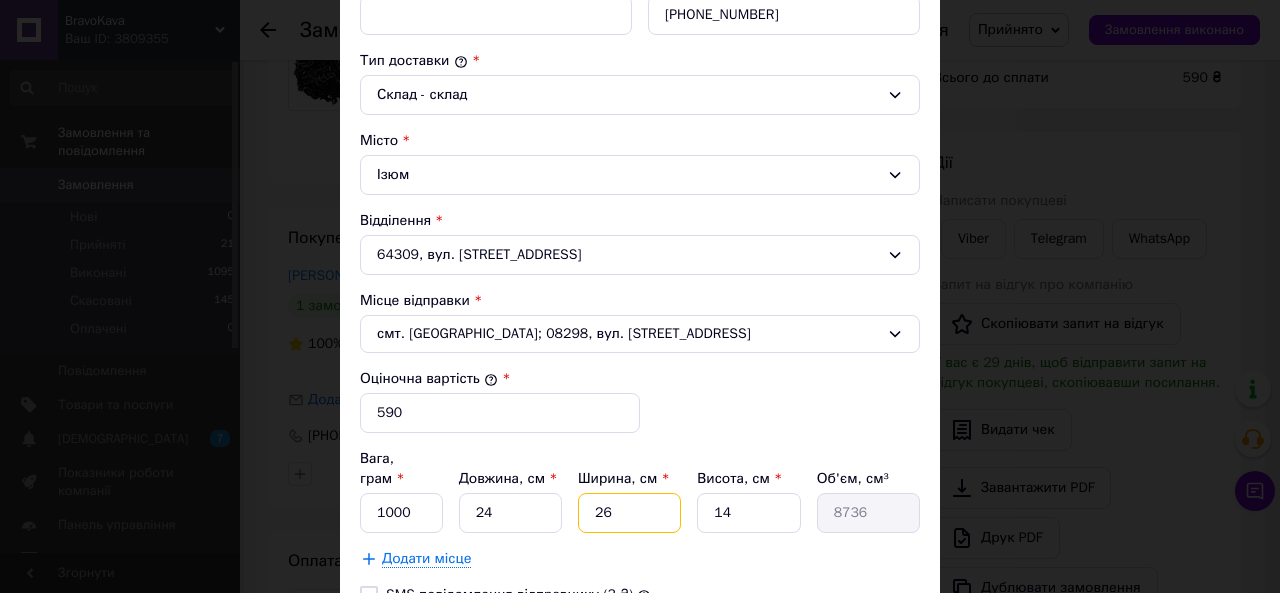 click on "26" at bounding box center [629, 513] 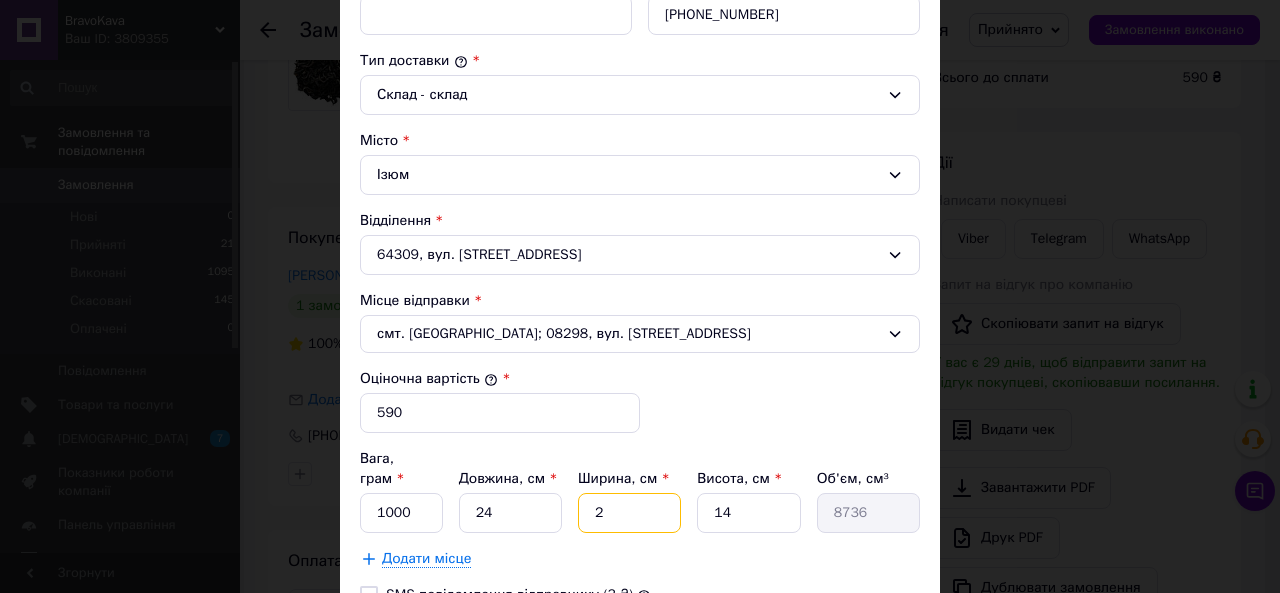 type on "2" 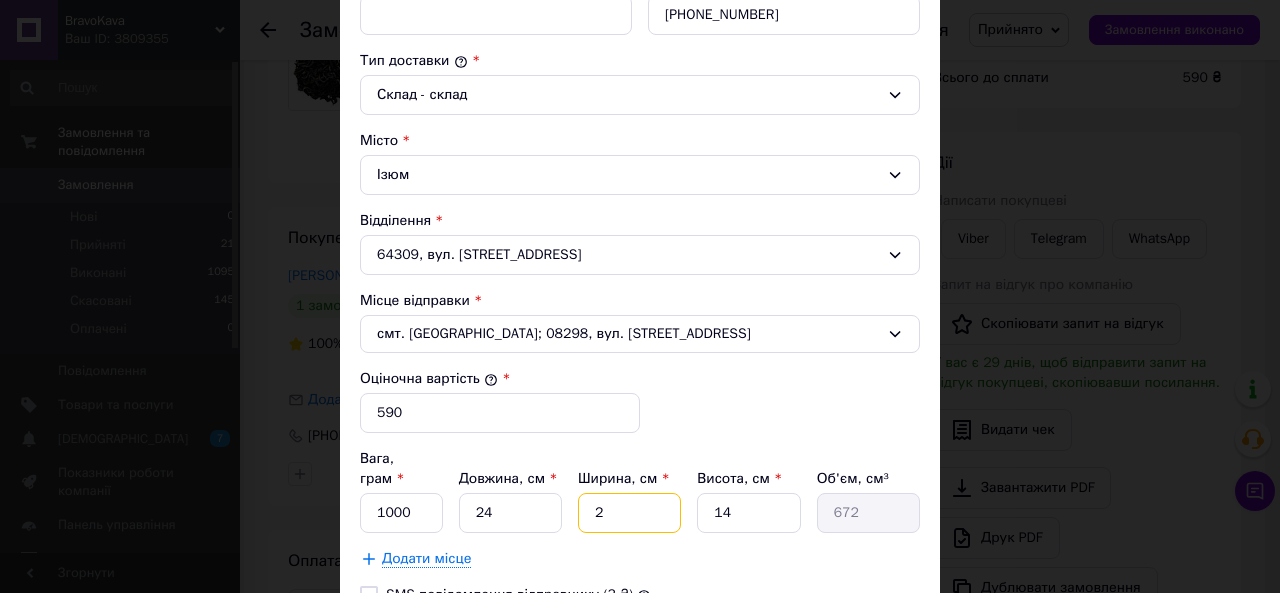 type on "24" 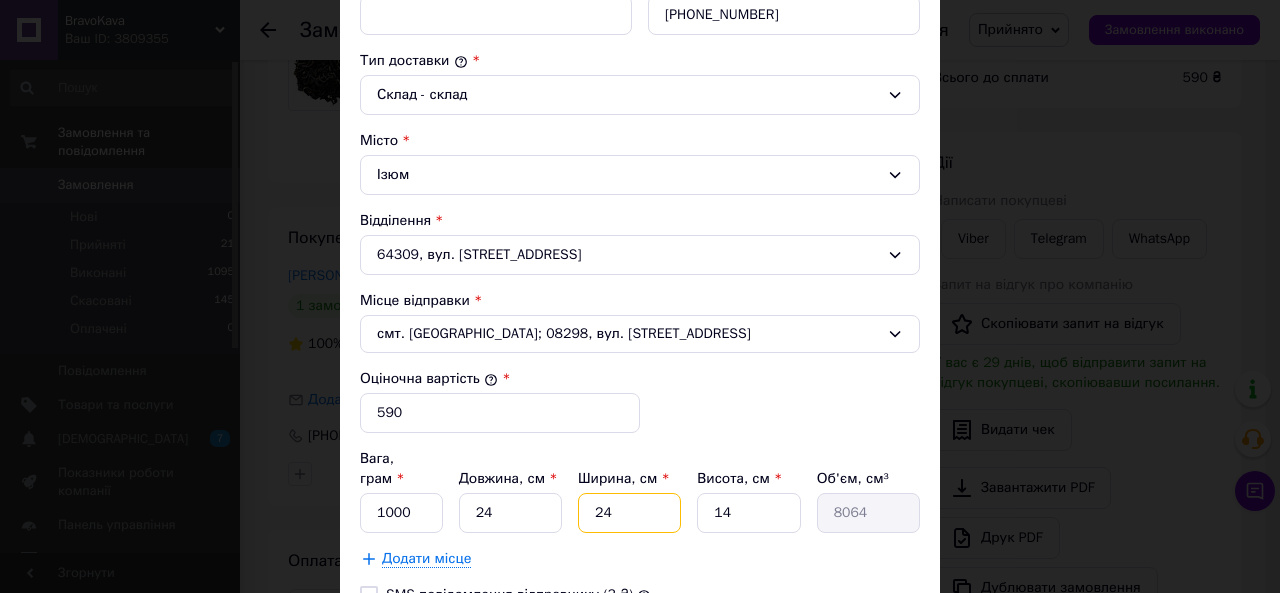 type on "24" 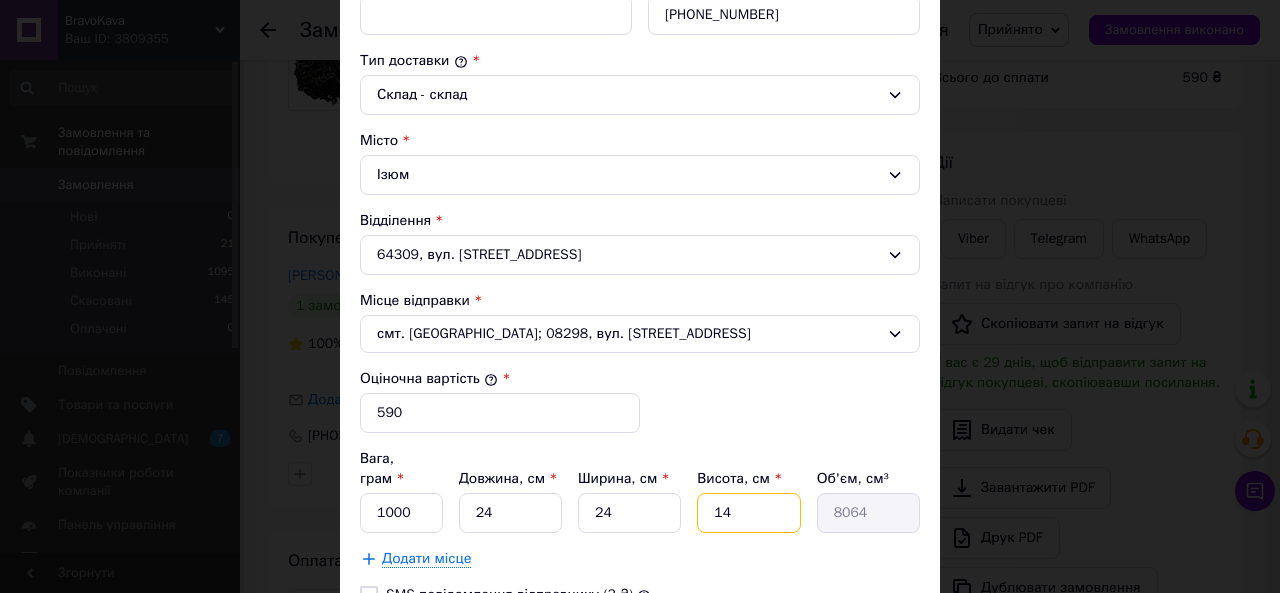 click on "14" at bounding box center (748, 513) 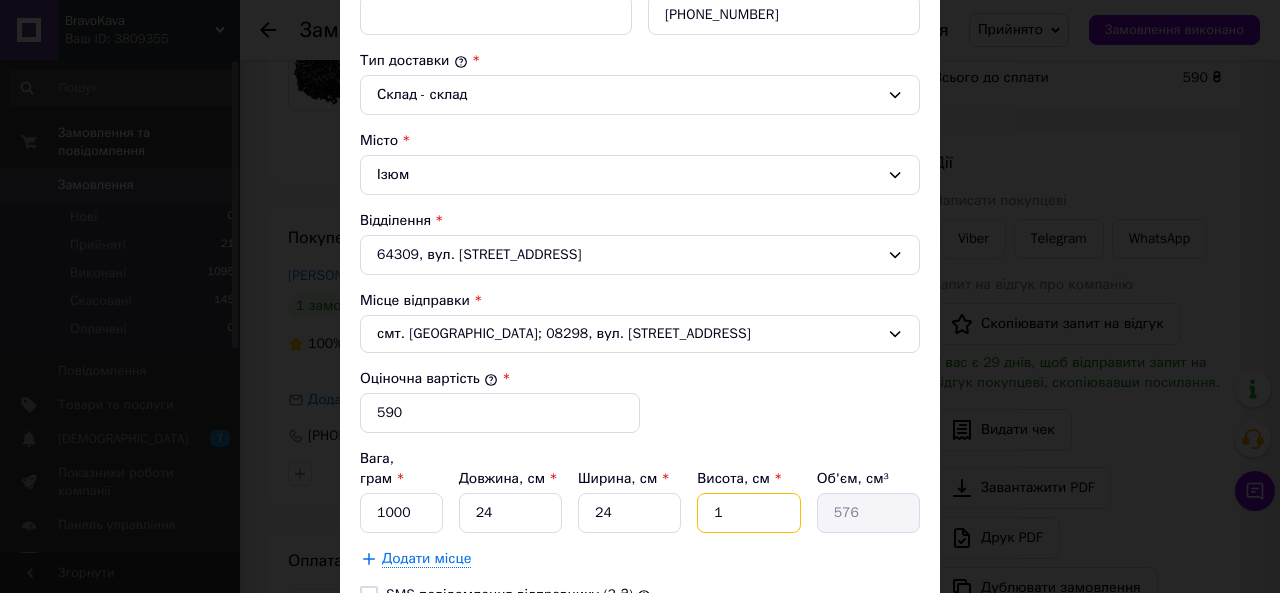 type 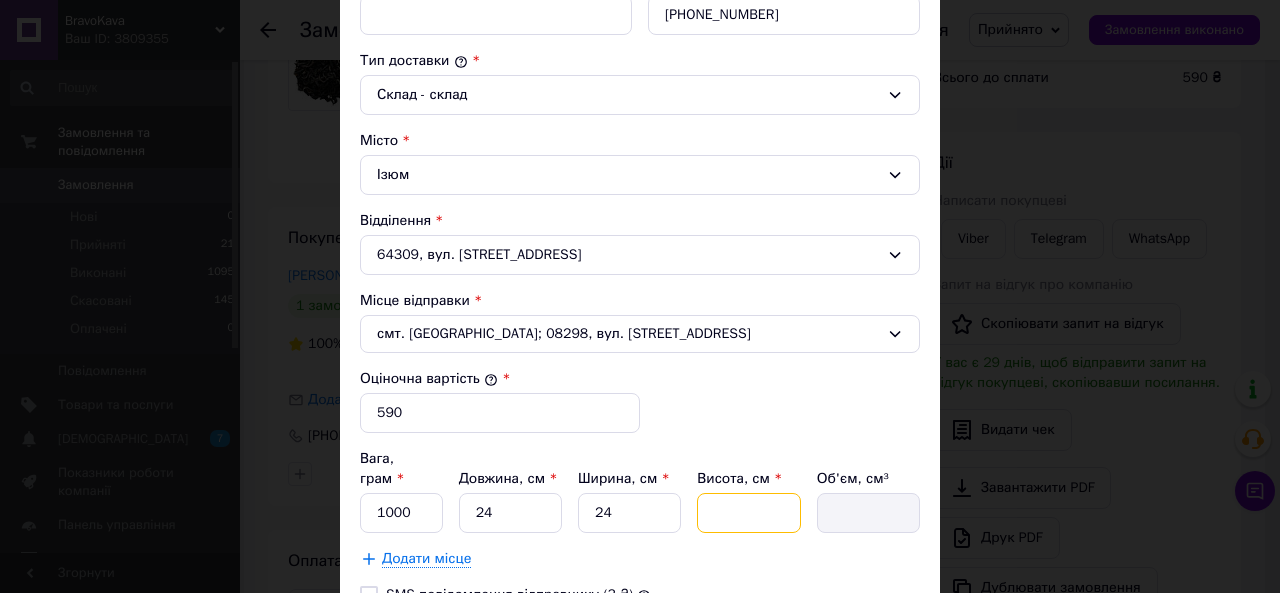 type on "2" 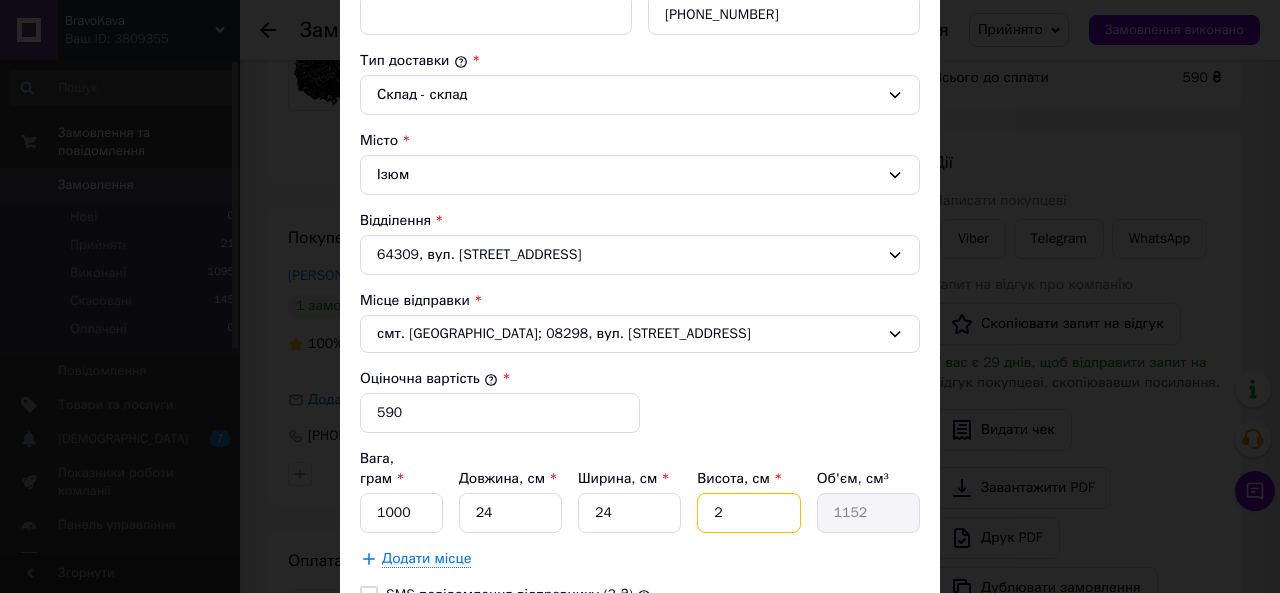 type on "20" 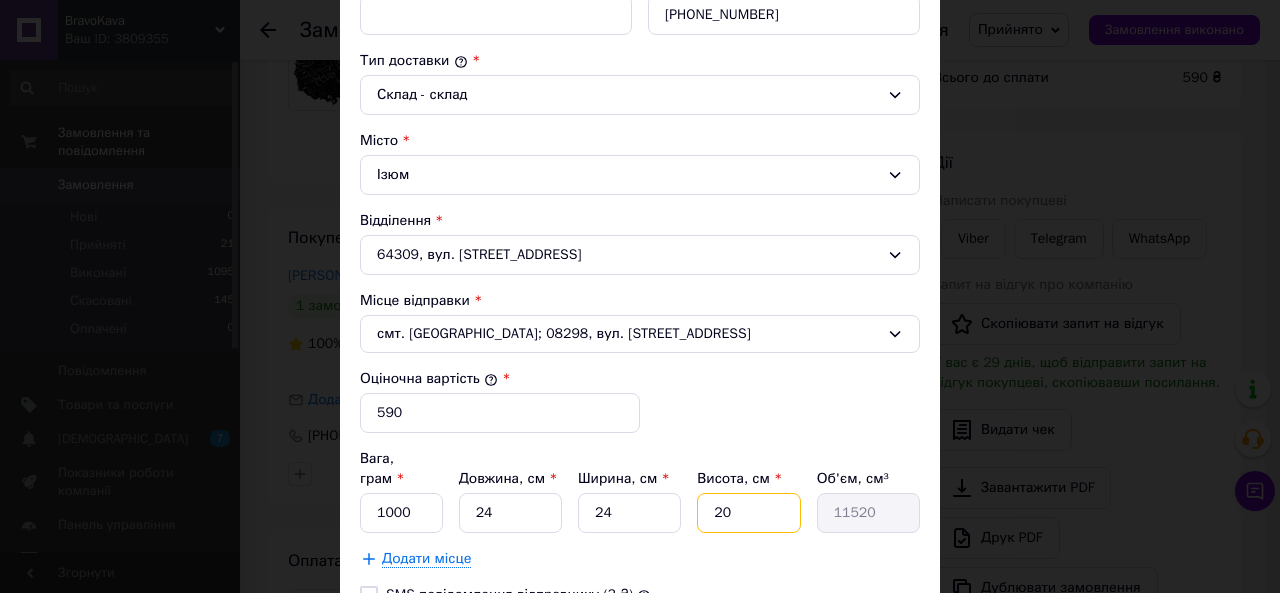 type on "20" 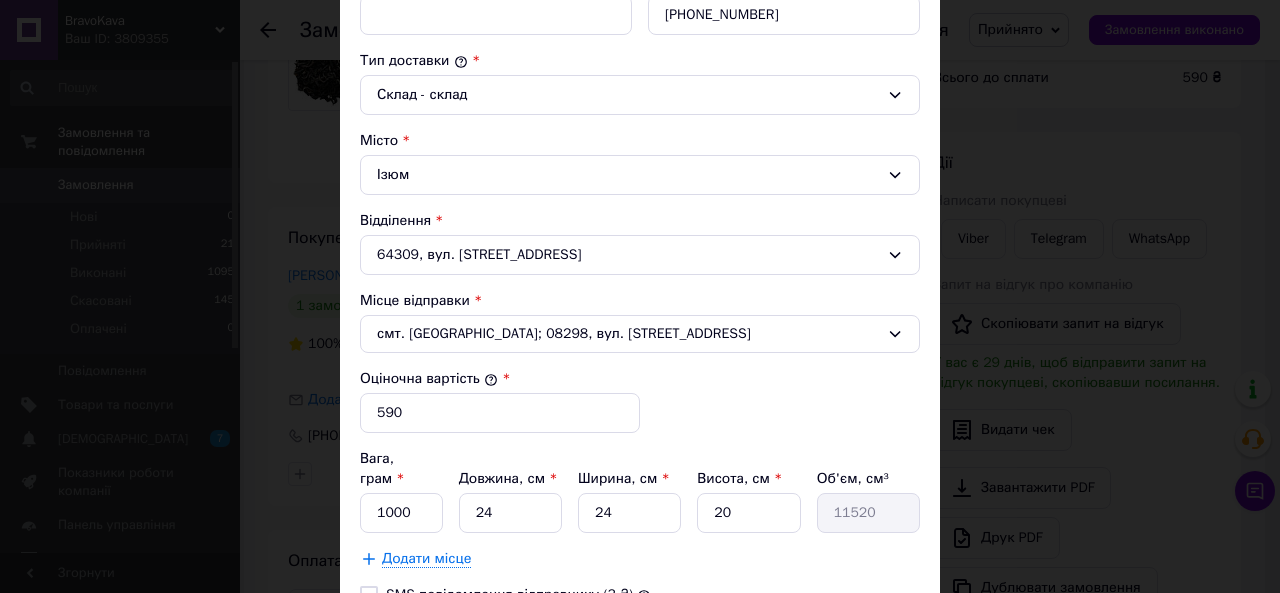click on "[PERSON_NAME]     * [PERSON_NAME]   * Отримувач Прізвище отримувача   * [PERSON_NAME] отримувача   * [PERSON_NAME] батькові отримувача Телефон отримувача   * [PHONE_NUMBER] Тип доставки     * Склад - склад Місто Ізюм Відділення 64309, вул. Гайдамацька, 12 Місце відправки   * смт. [GEOGRAPHIC_DATA]; 08298, вул. Доківська, 9 Оціночна вартість     * 590 Вага, грам   * 1000 Довжина, см   * 24 Ширина, см   * 24 Висота, см   * 20 Об'єм, см³ 11520 Додати місце SMS повідомлення відправнику (3 ₴)   Сума післяплати     * 590 Платник комісії післяплати Отримувач Відправник" at bounding box center [640, 257] 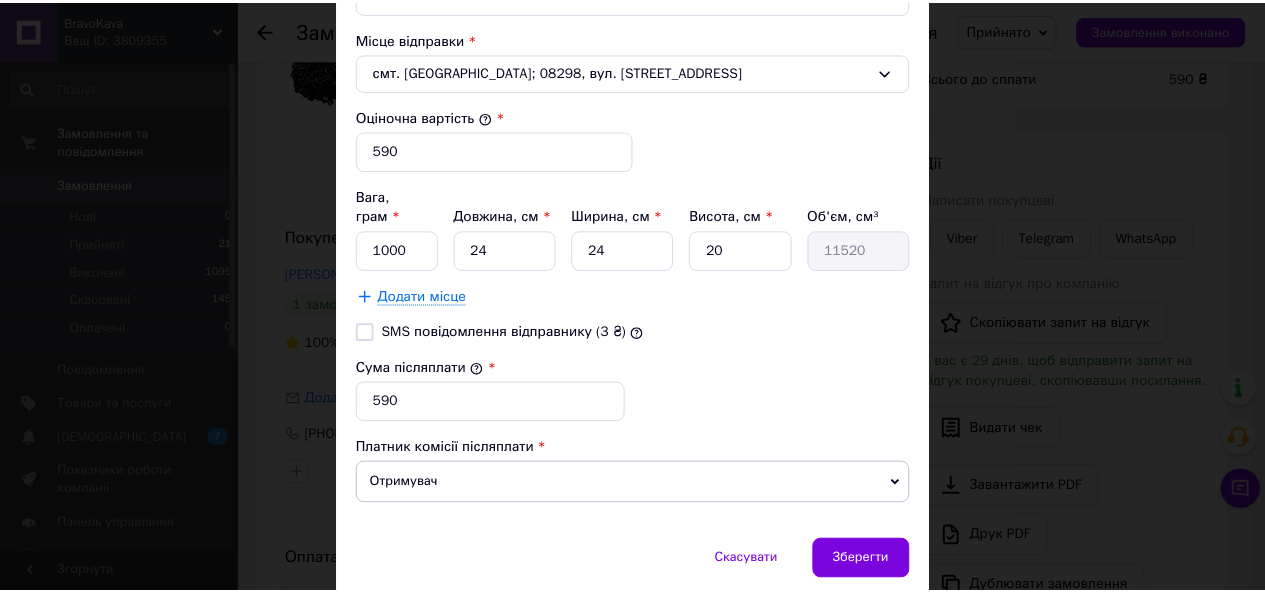 scroll, scrollTop: 800, scrollLeft: 0, axis: vertical 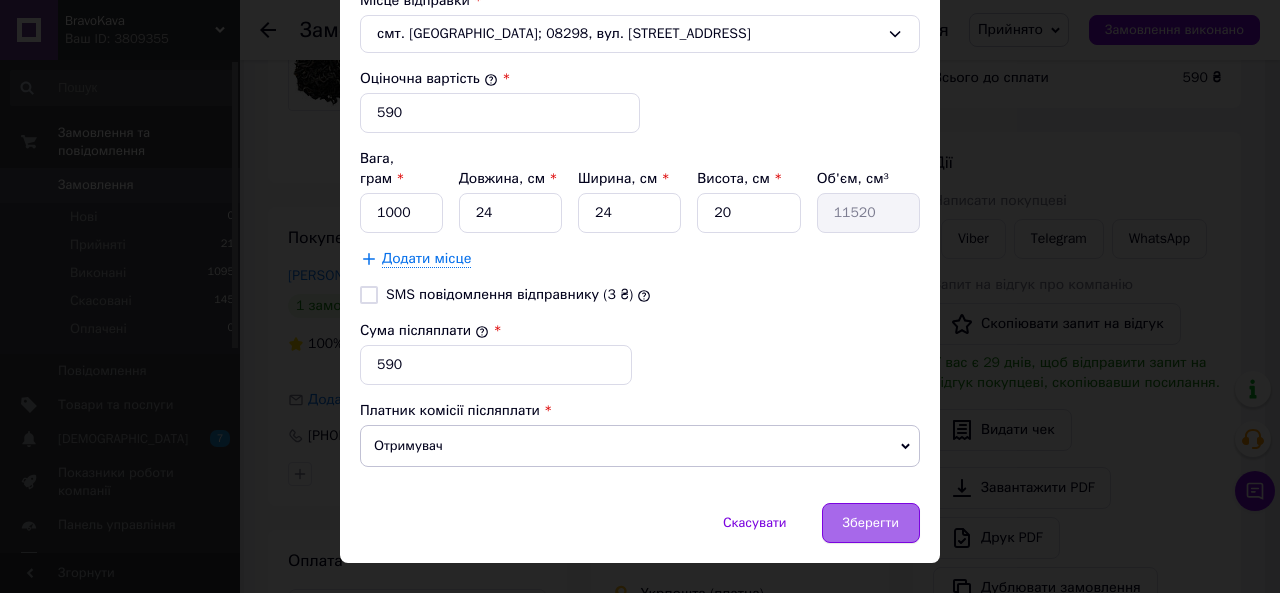 click on "Зберегти" at bounding box center (871, 523) 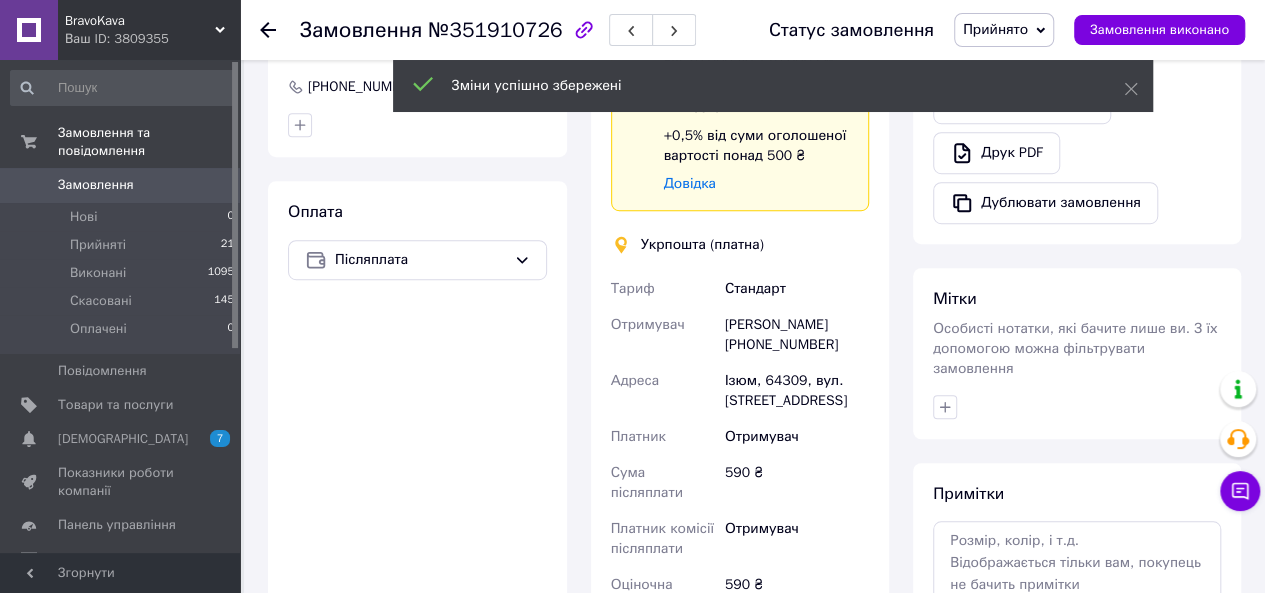 scroll, scrollTop: 800, scrollLeft: 0, axis: vertical 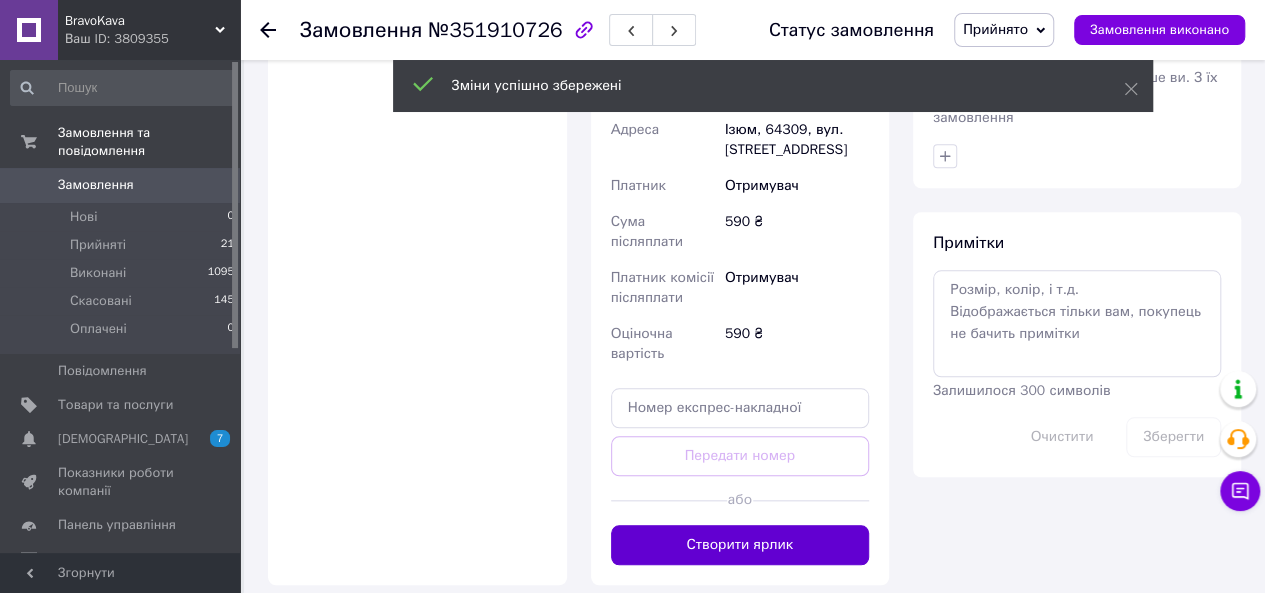 click on "Створити ярлик" at bounding box center [740, 545] 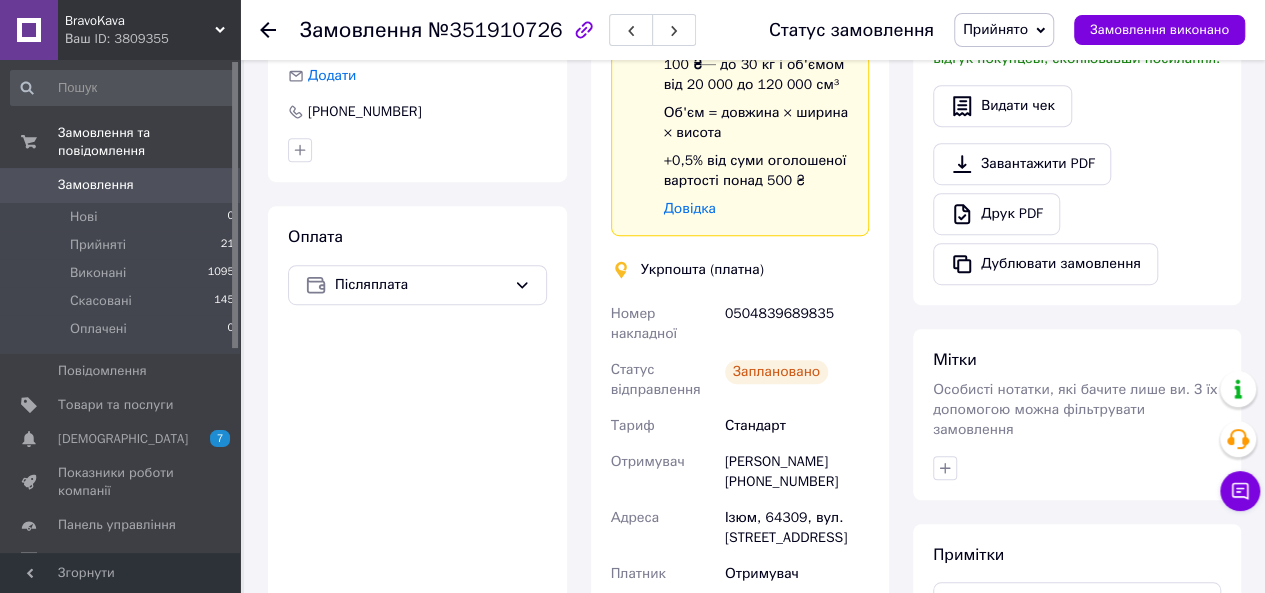 scroll, scrollTop: 1174, scrollLeft: 0, axis: vertical 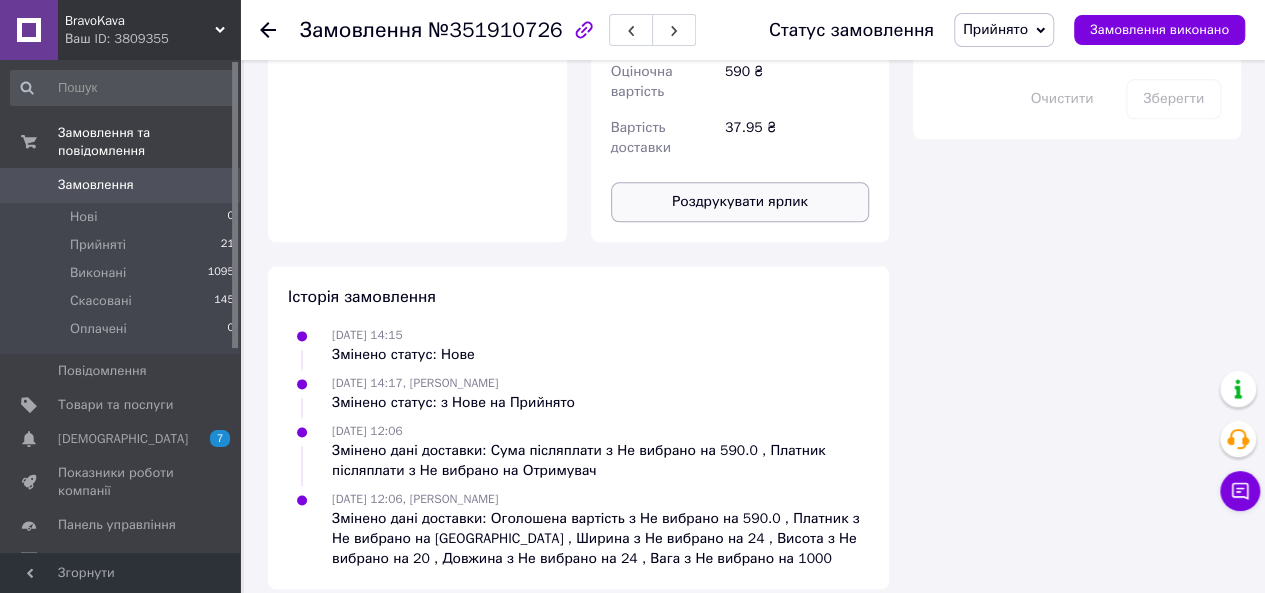 click on "Роздрукувати ярлик" at bounding box center [740, 202] 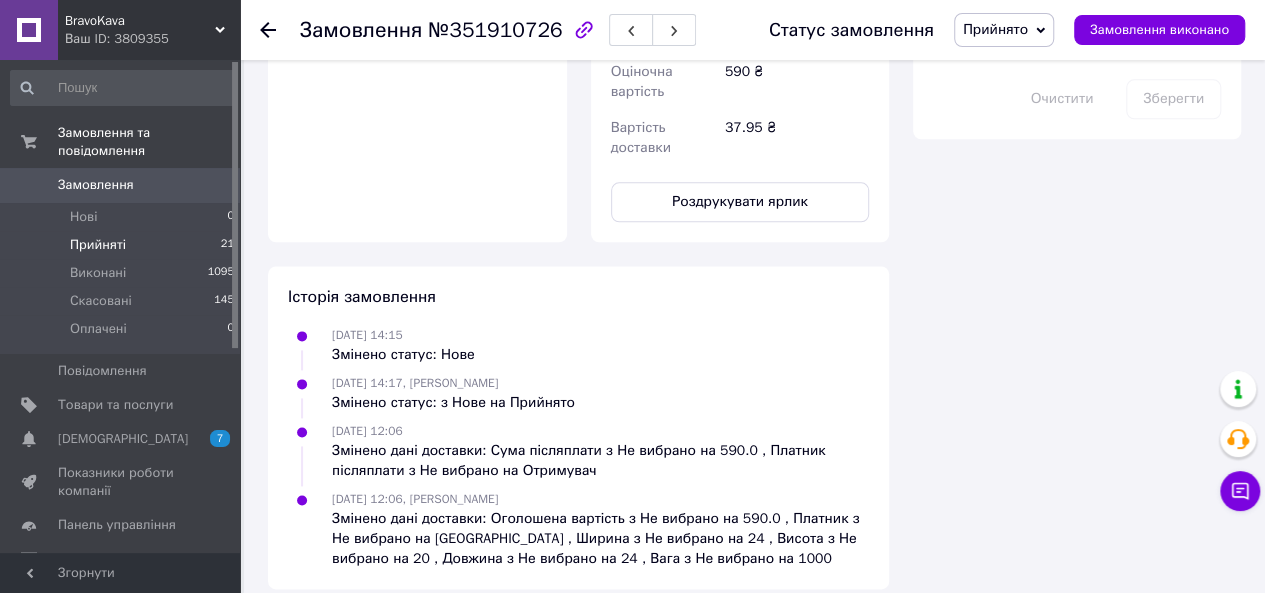 click on "Прийняті" at bounding box center (98, 245) 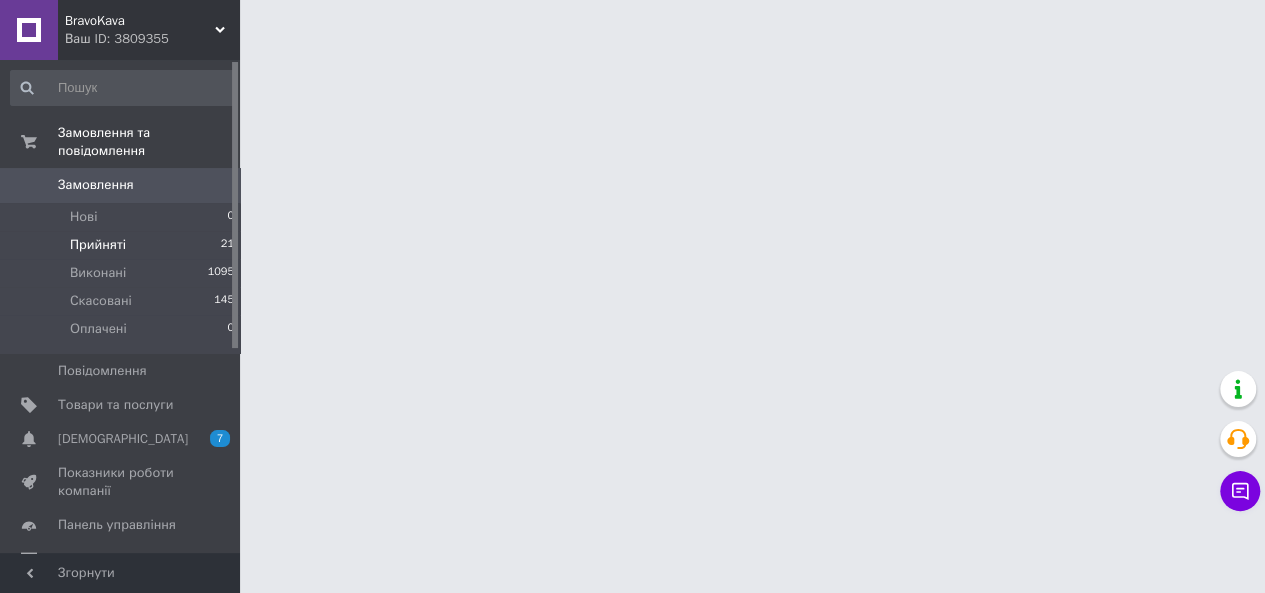 scroll, scrollTop: 0, scrollLeft: 0, axis: both 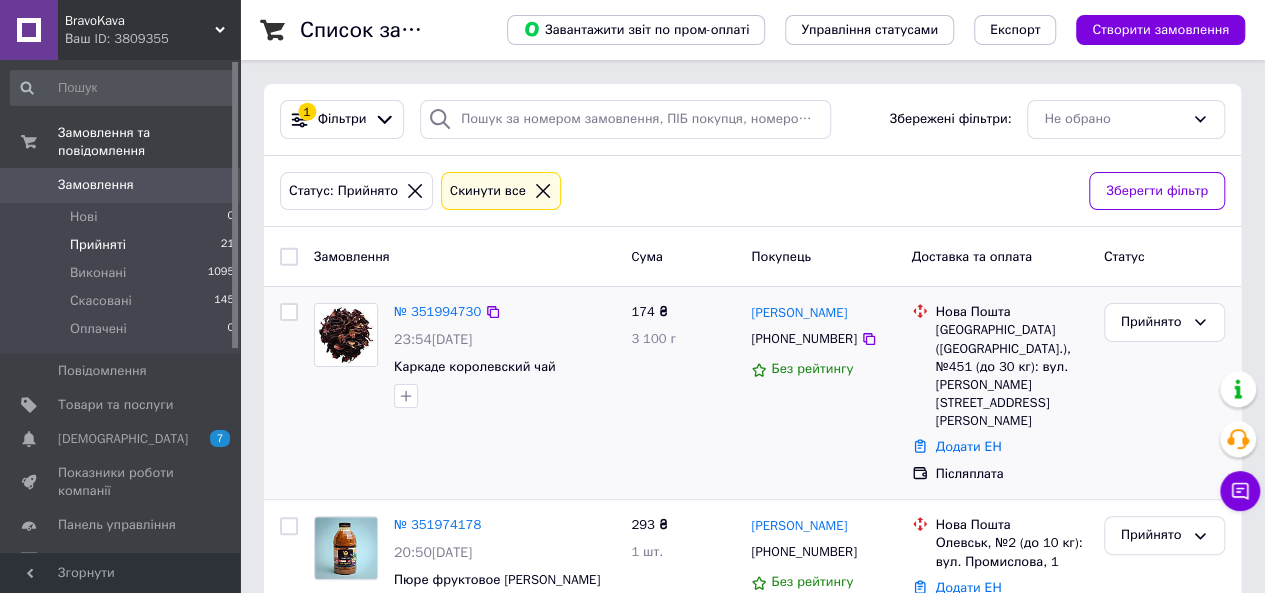drag, startPoint x: 876, startPoint y: 313, endPoint x: 732, endPoint y: 324, distance: 144.41953 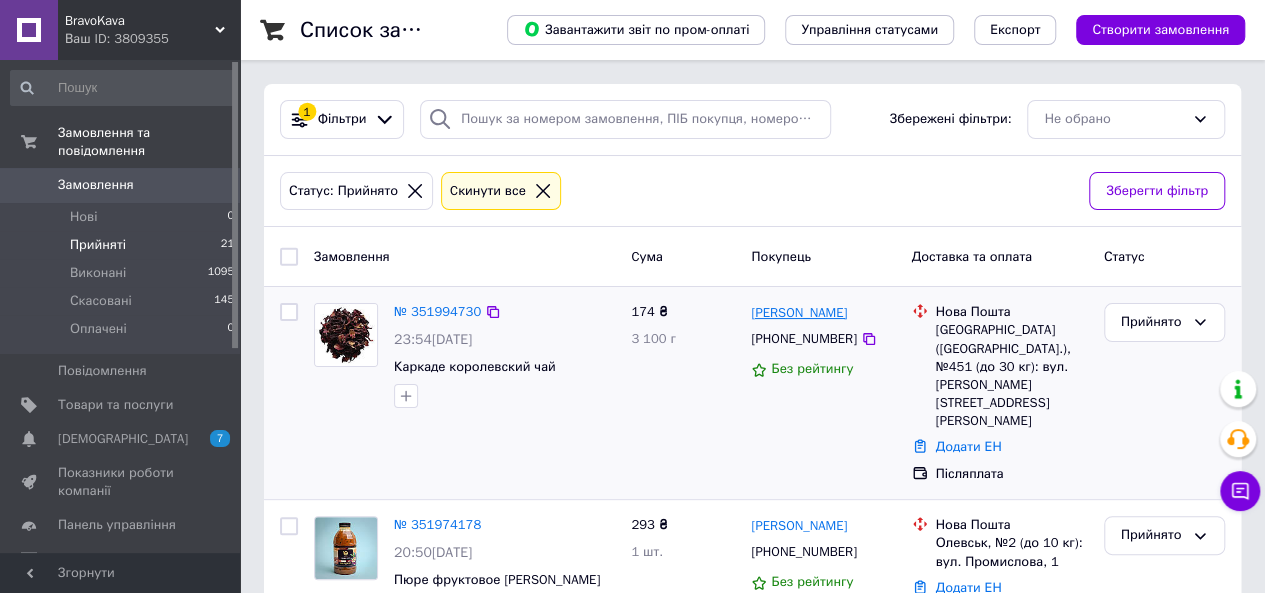 copy on "3 100 г [PERSON_NAME]" 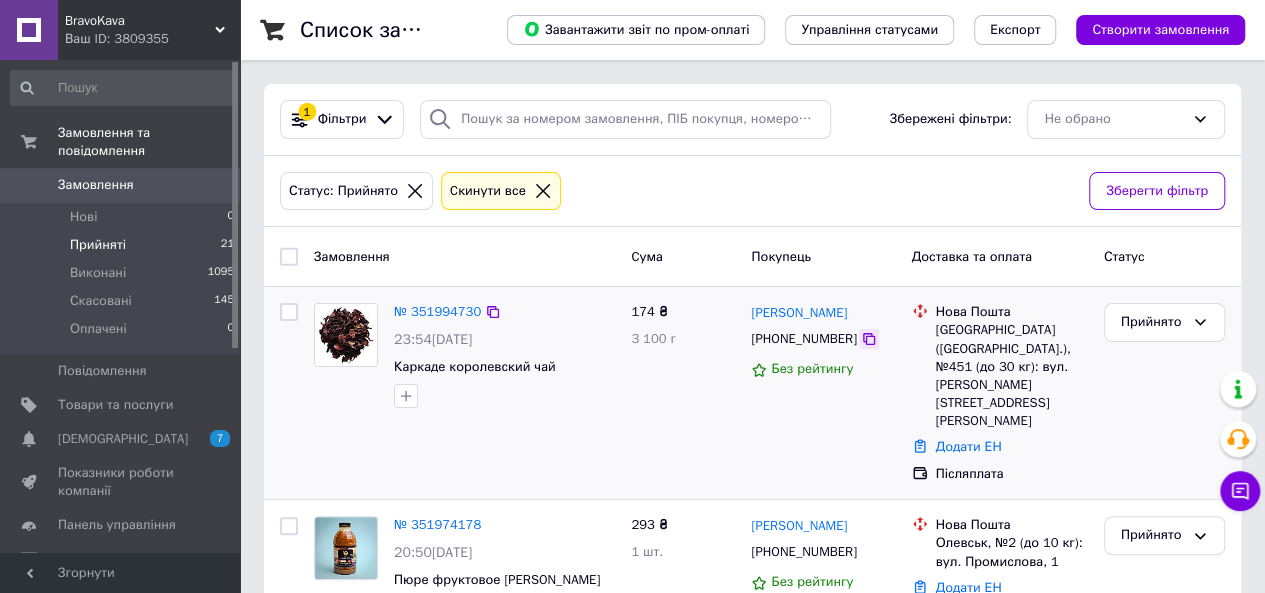 click 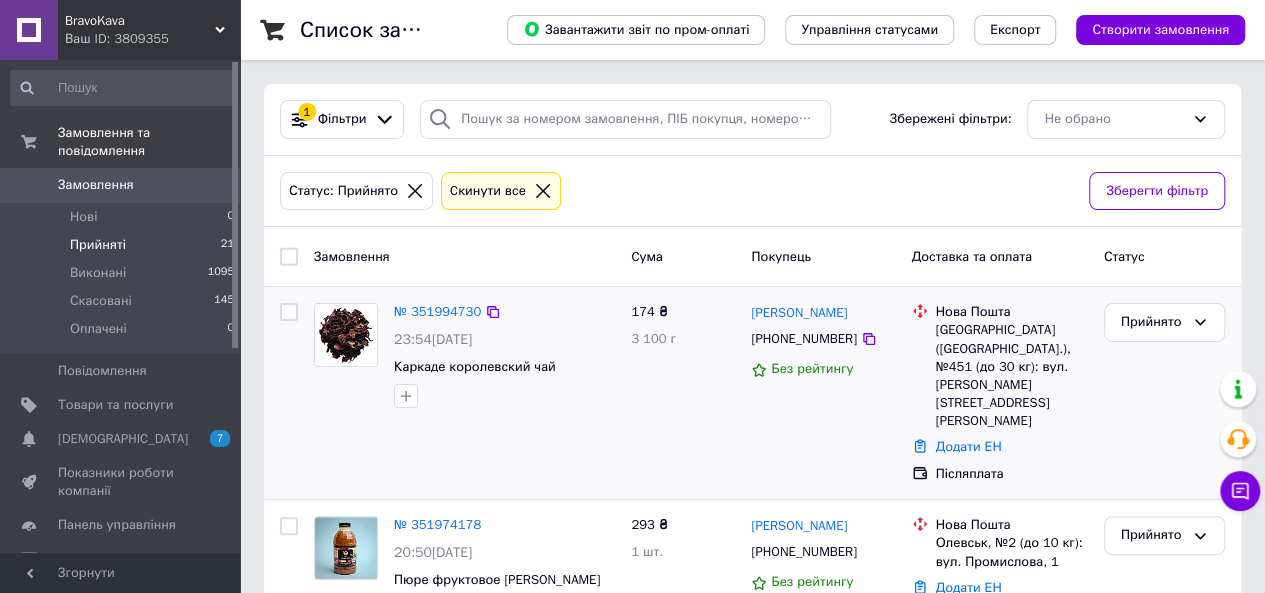 click on "[PHONE_NUMBER]" at bounding box center [823, 339] 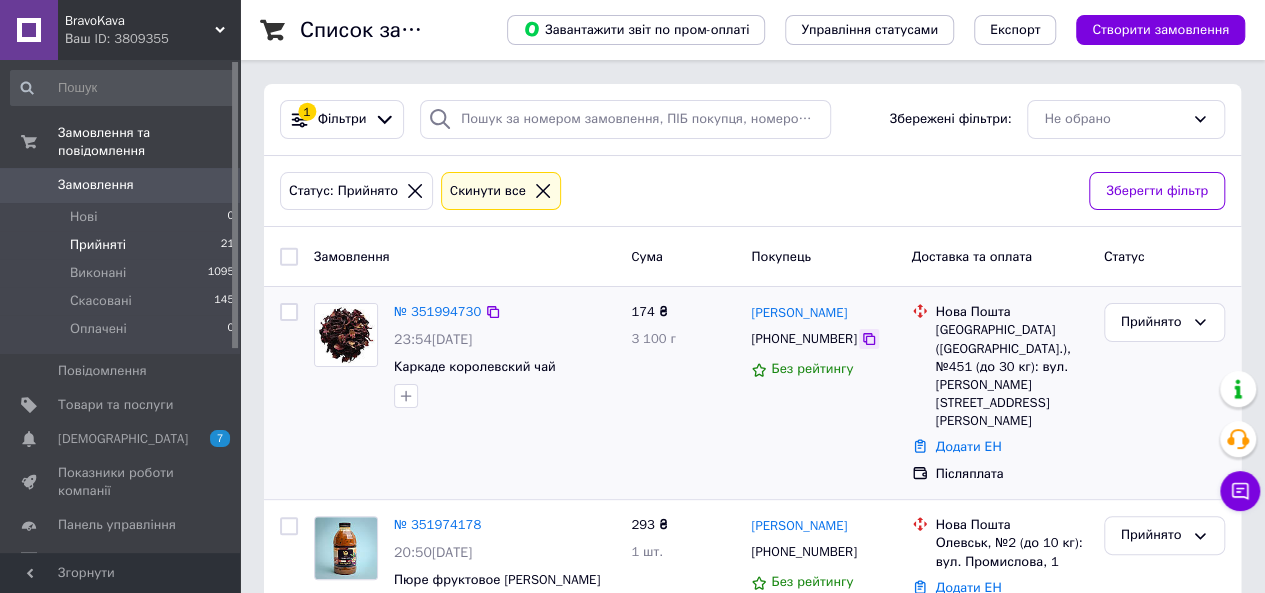 click 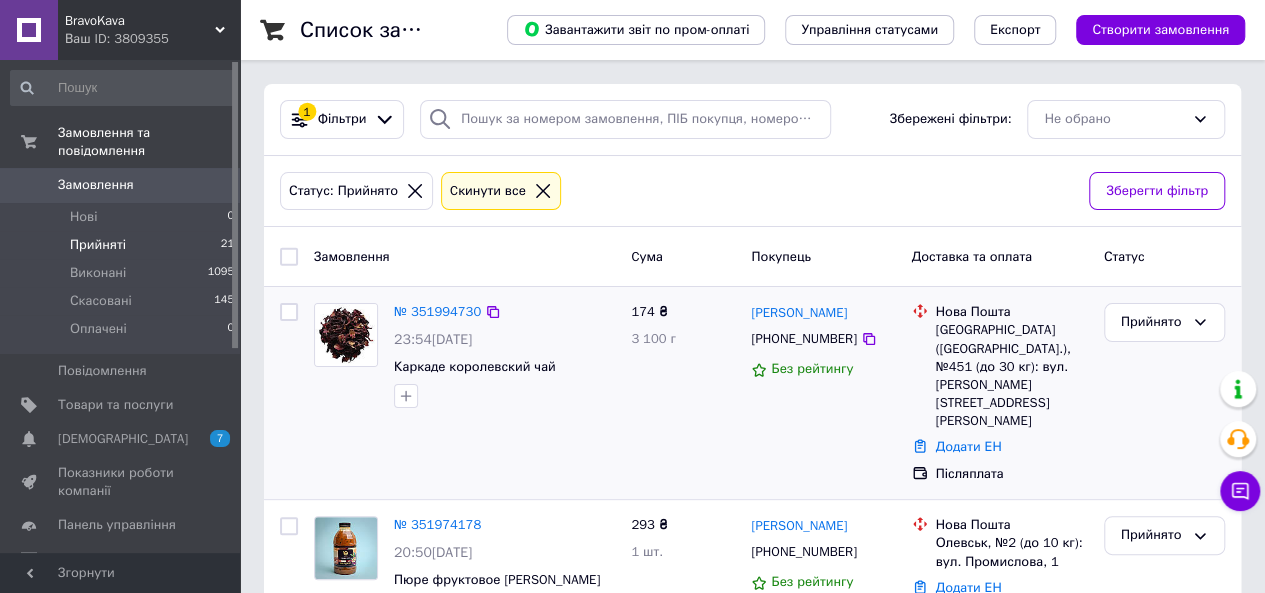 drag, startPoint x: 878, startPoint y: 310, endPoint x: 748, endPoint y: 321, distance: 130.46455 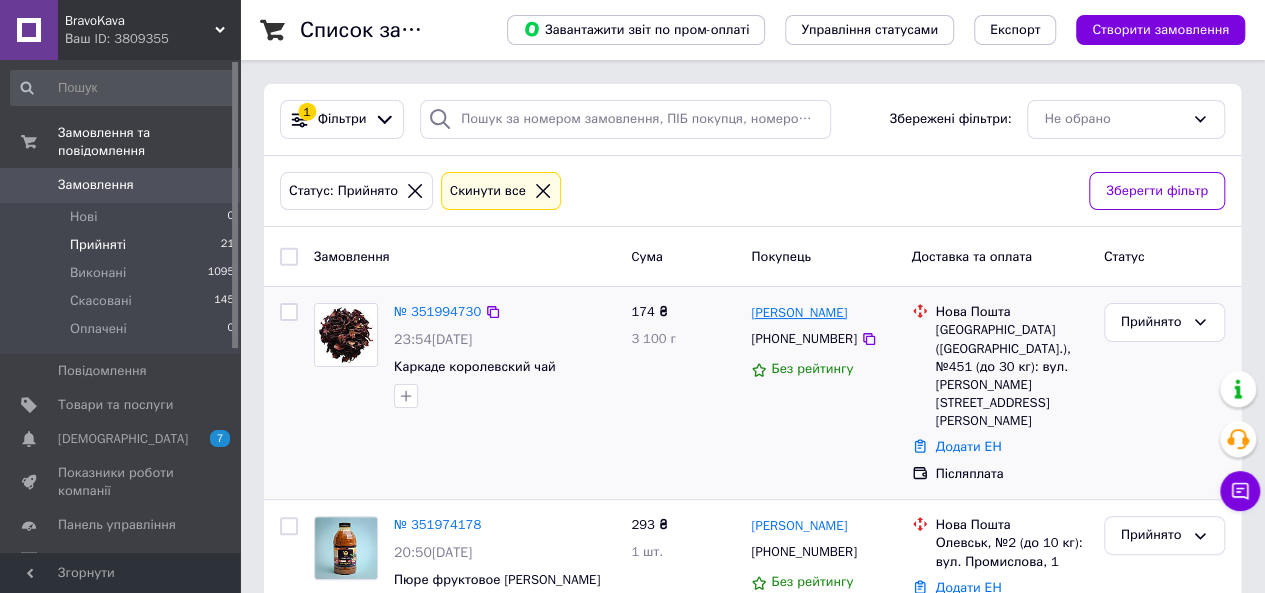 copy on "[PERSON_NAME]" 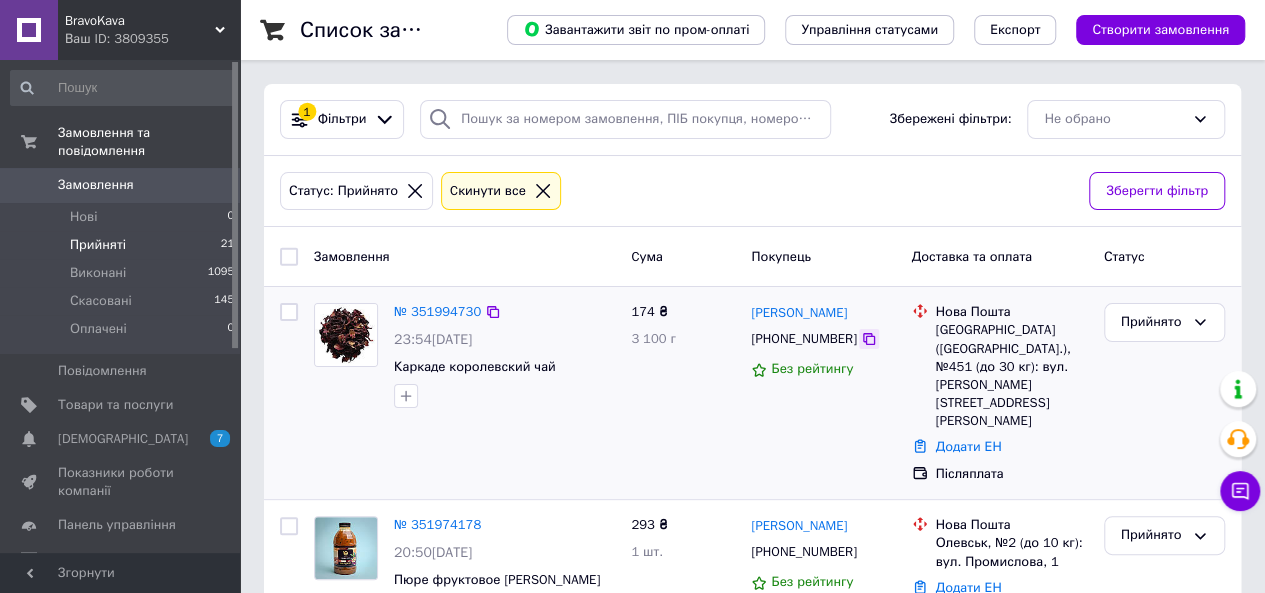 click 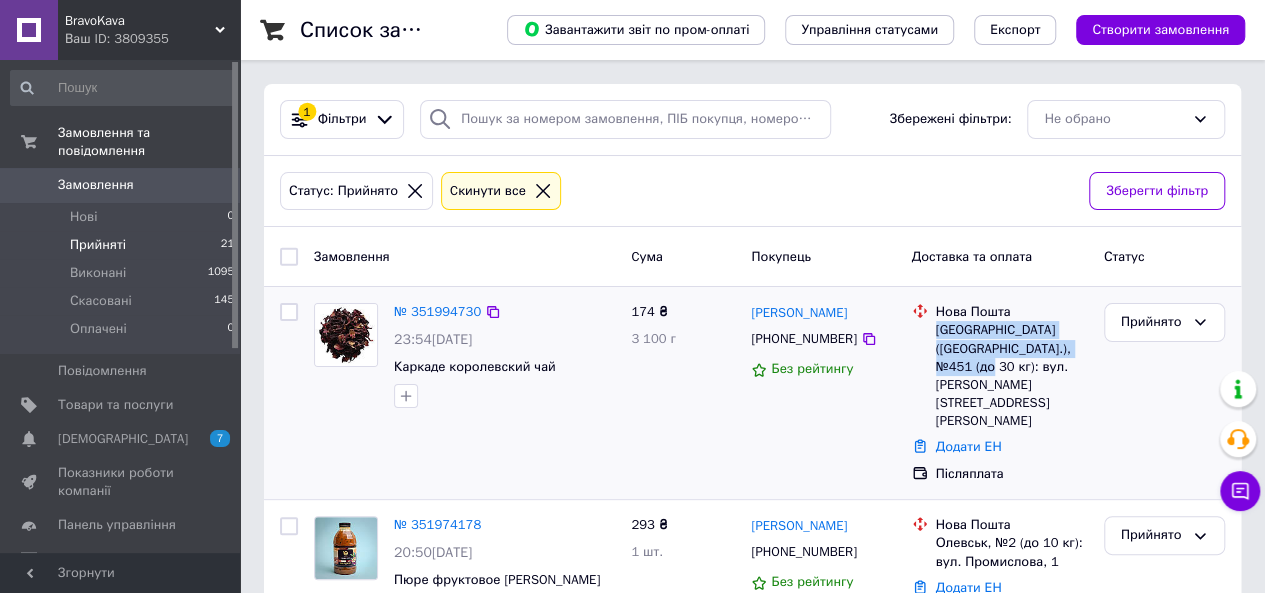 drag, startPoint x: 938, startPoint y: 324, endPoint x: 967, endPoint y: 356, distance: 43.185646 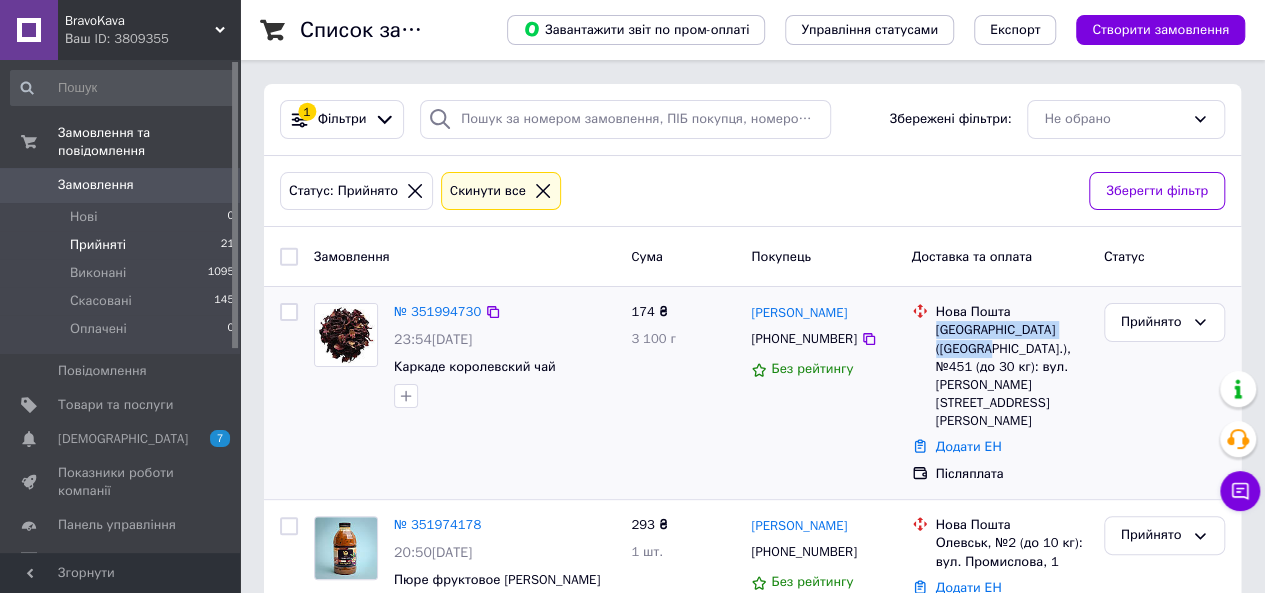 drag, startPoint x: 936, startPoint y: 329, endPoint x: 972, endPoint y: 342, distance: 38.27532 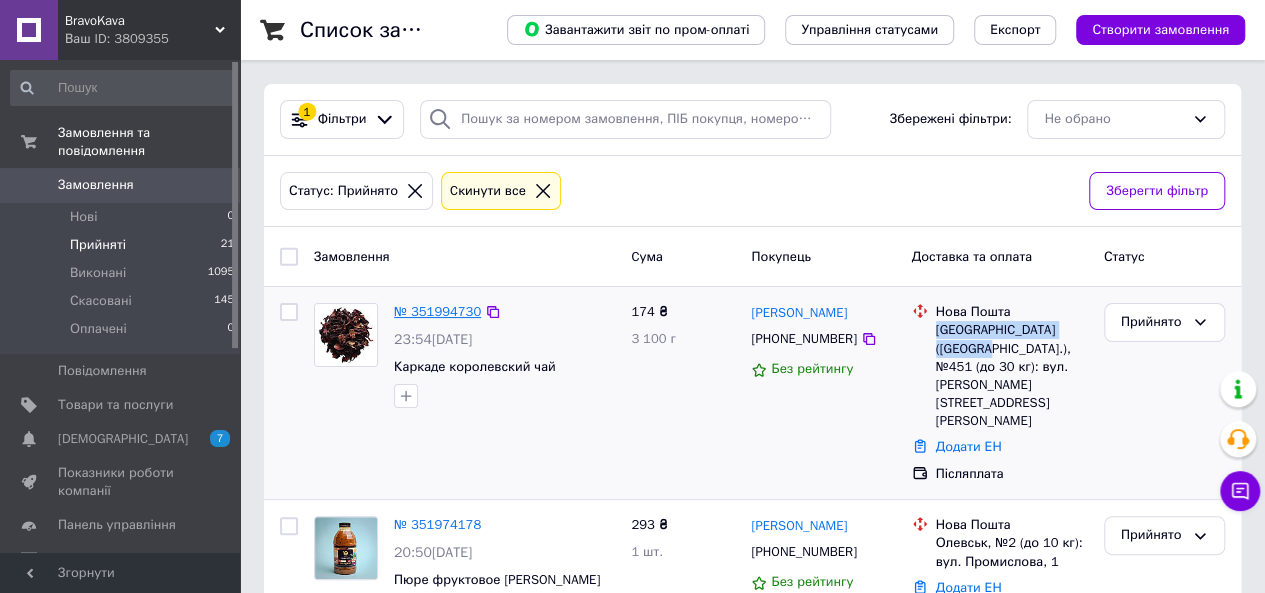click on "№ 351994730" at bounding box center [437, 311] 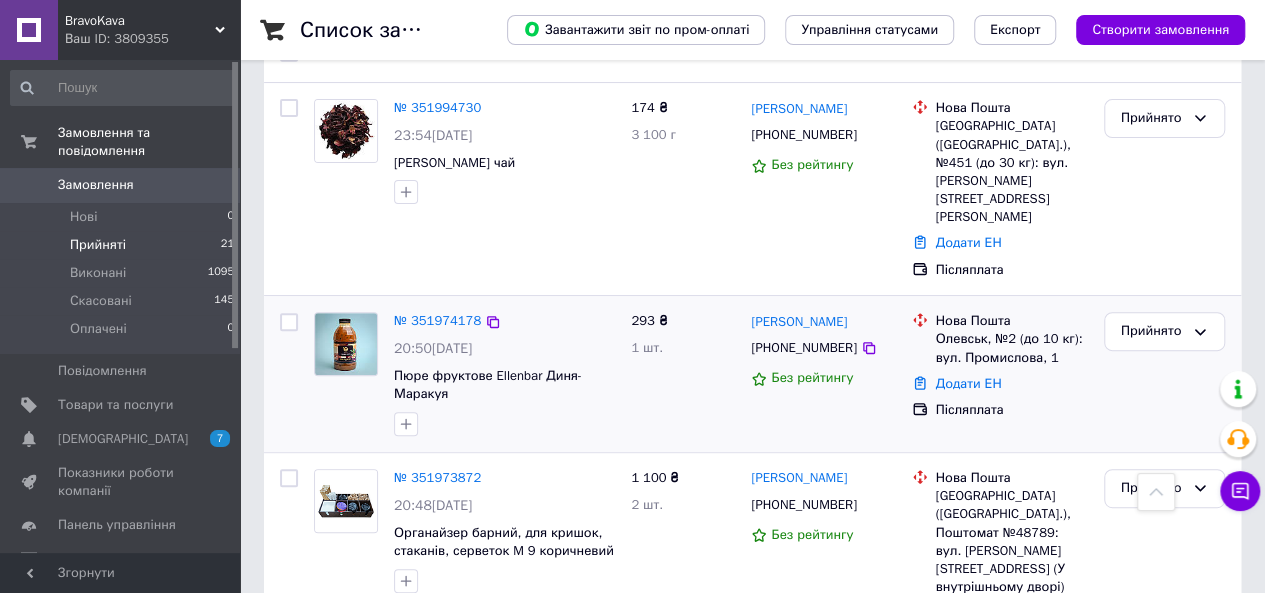 scroll, scrollTop: 200, scrollLeft: 0, axis: vertical 